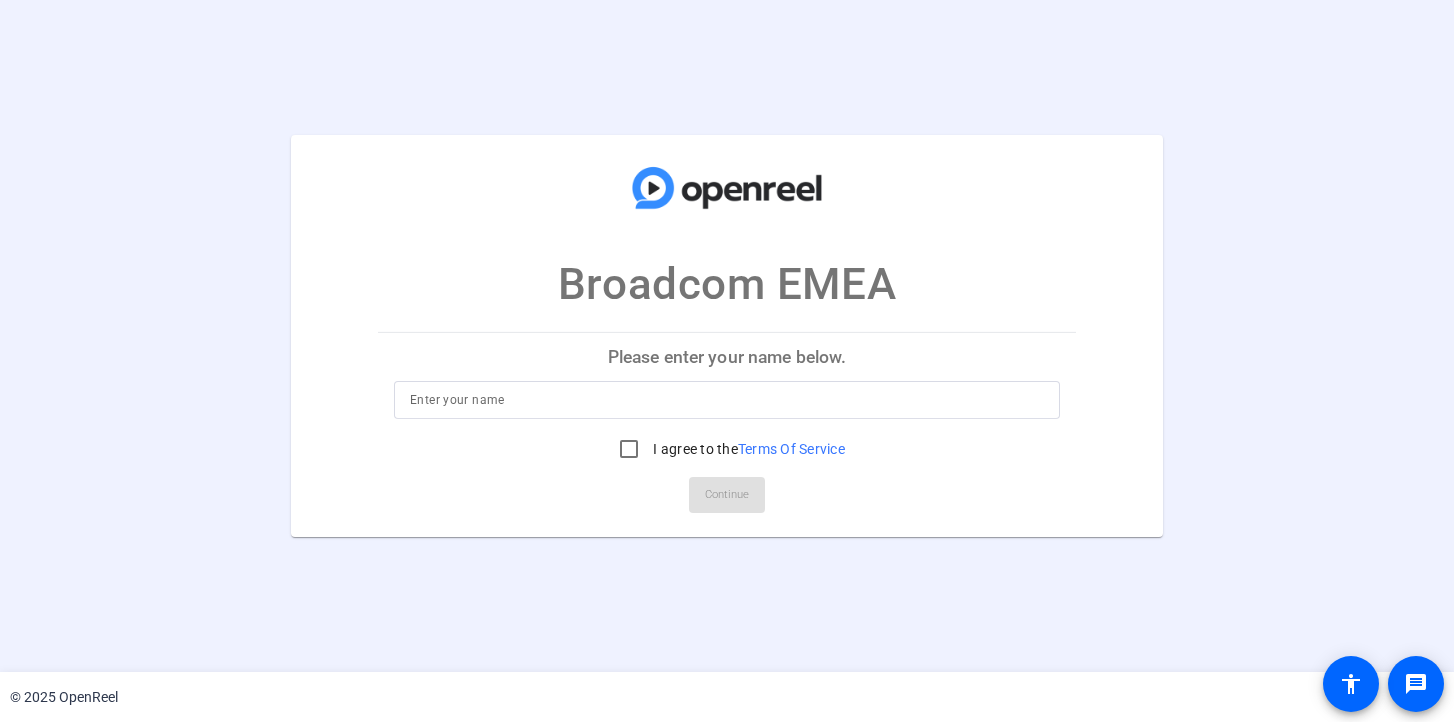 scroll, scrollTop: 0, scrollLeft: 0, axis: both 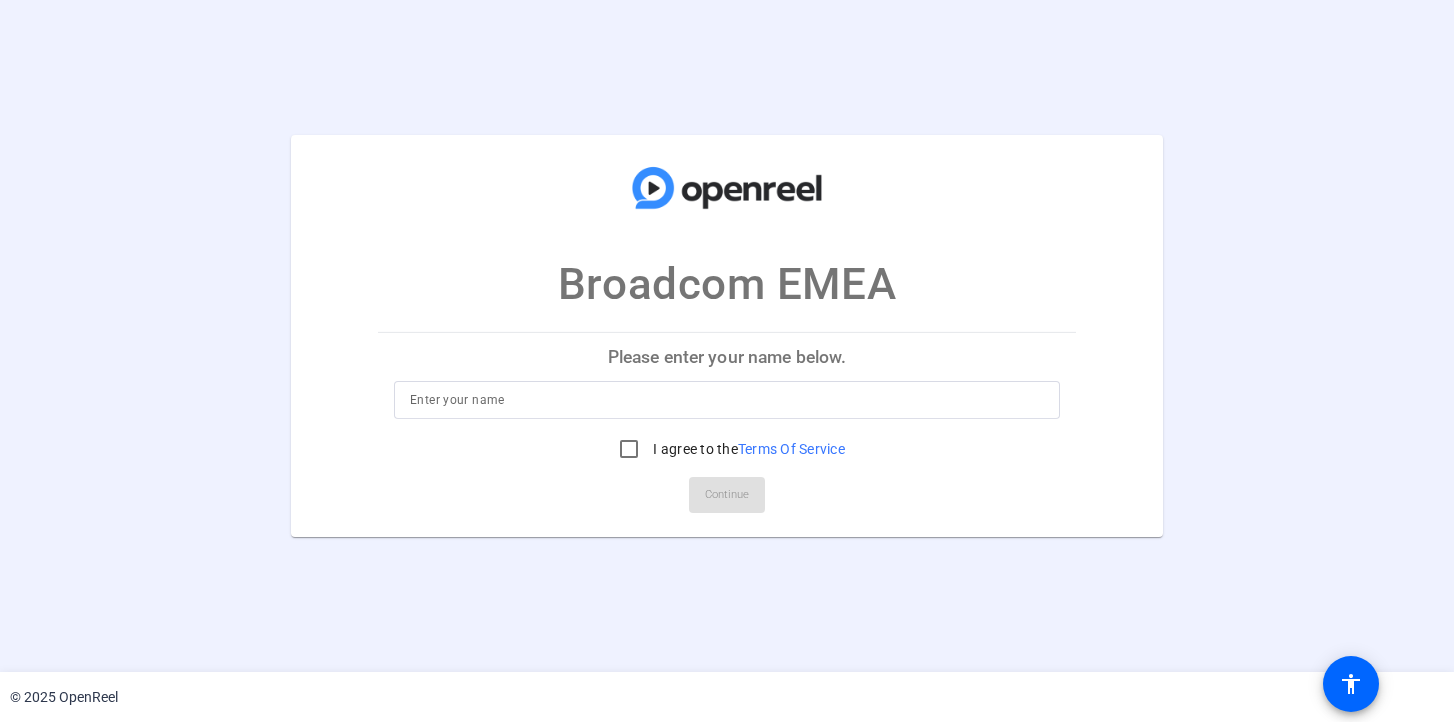 click at bounding box center (727, 400) 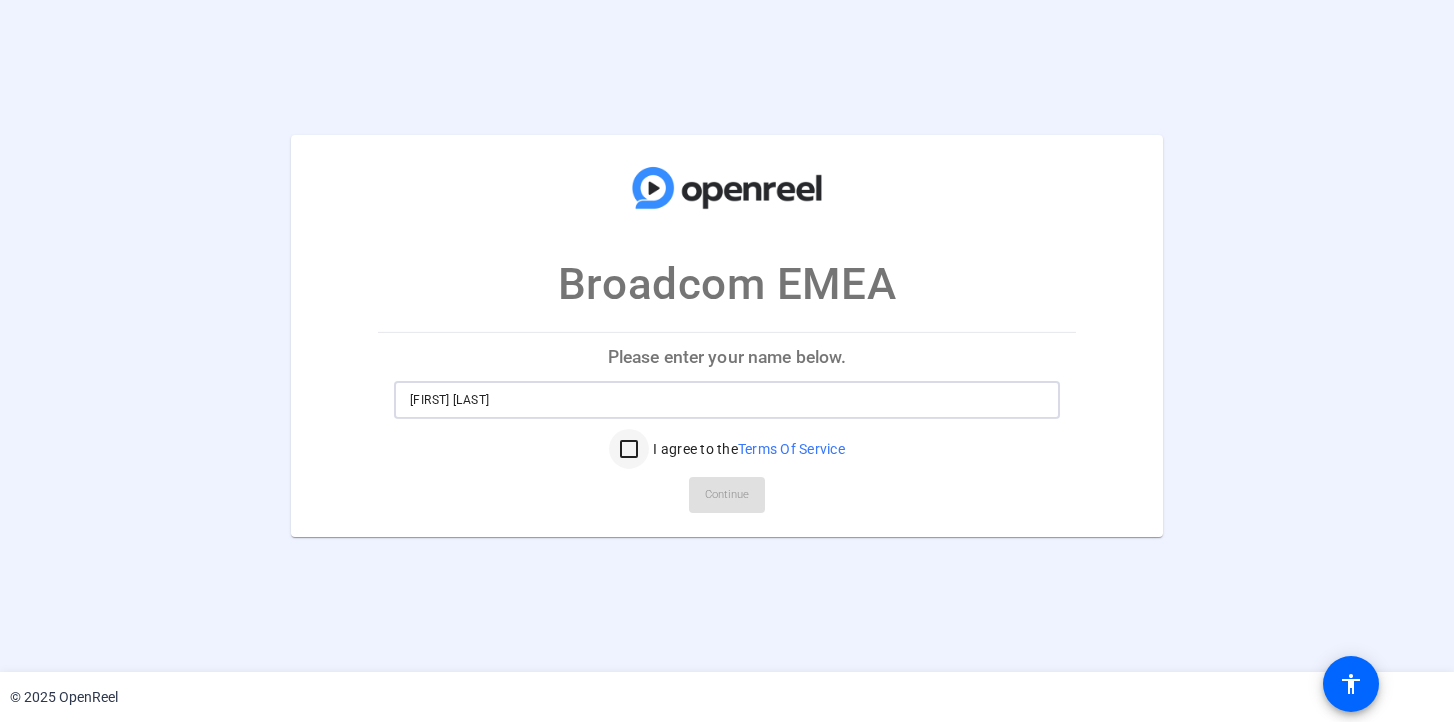 type on "Jeremy Rossbach" 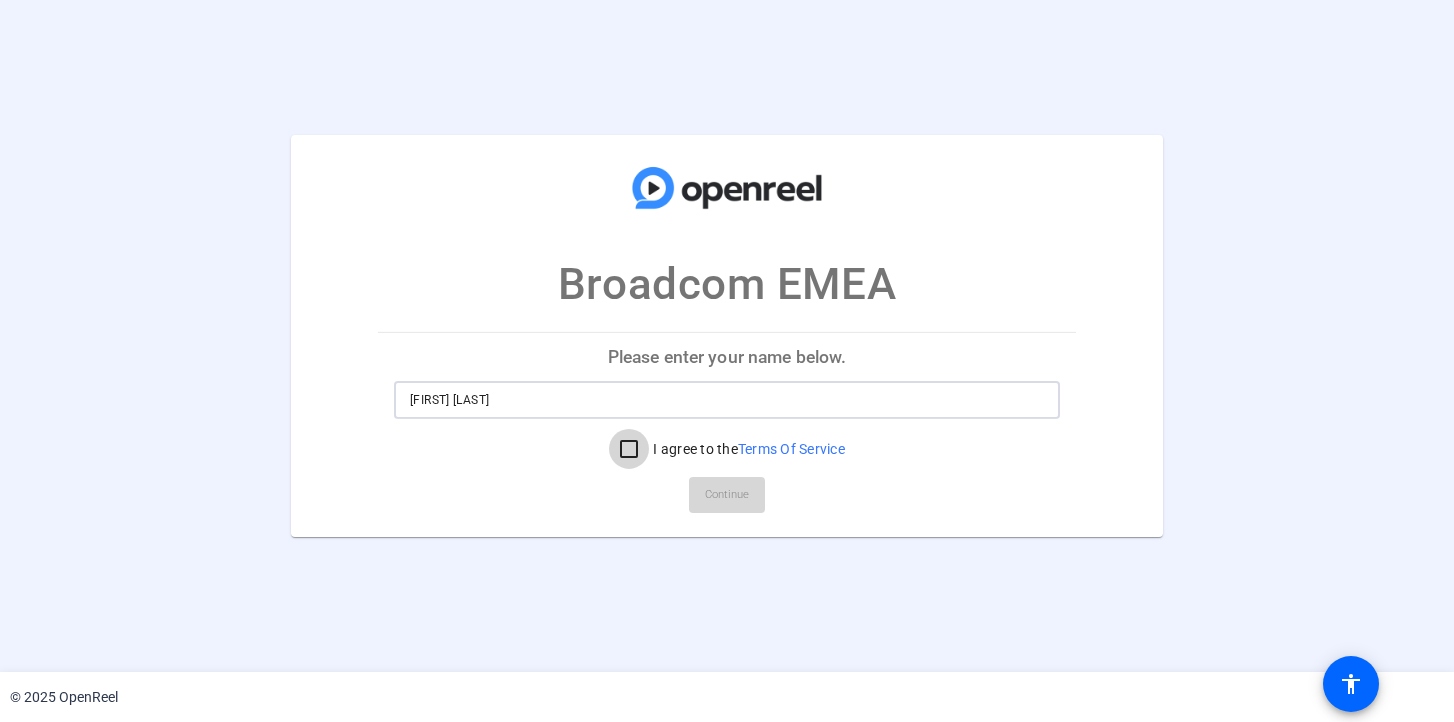 drag, startPoint x: 626, startPoint y: 449, endPoint x: 729, endPoint y: 500, distance: 114.93476 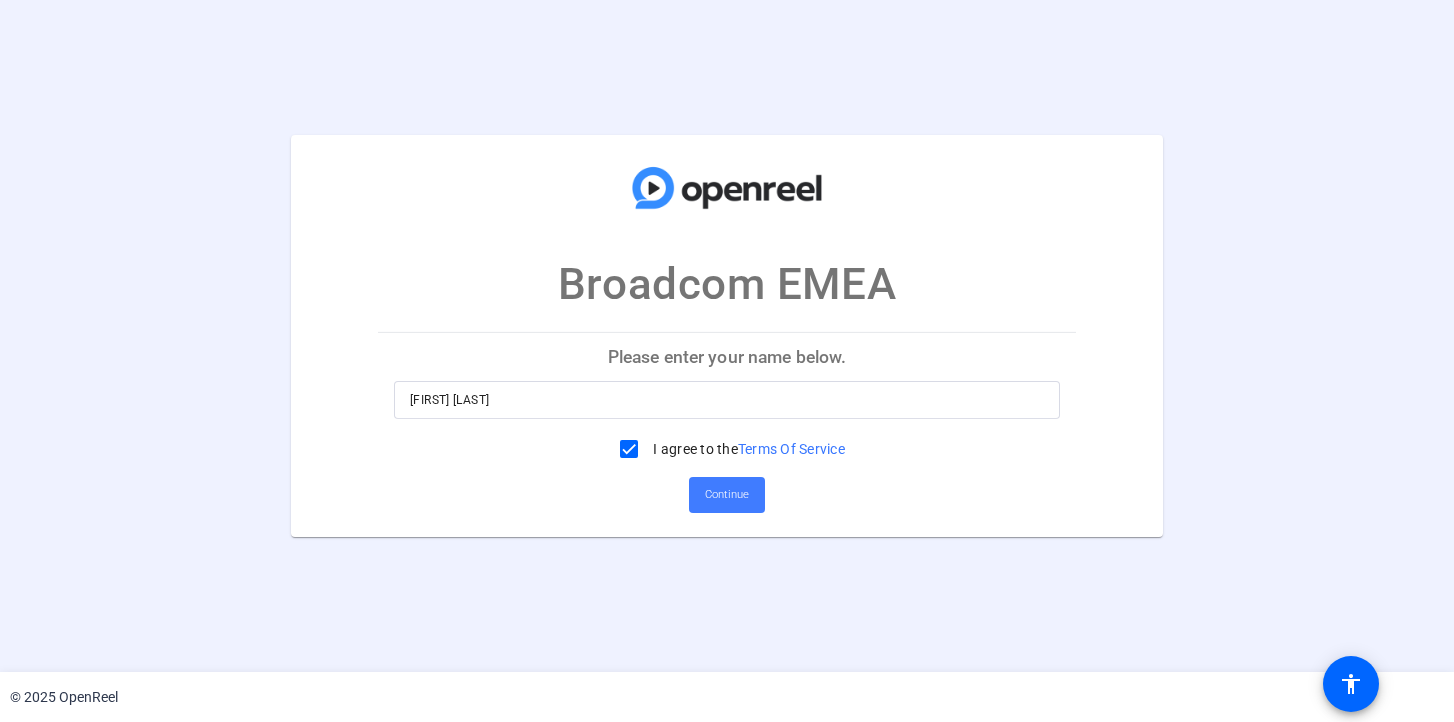 click on "Continue" 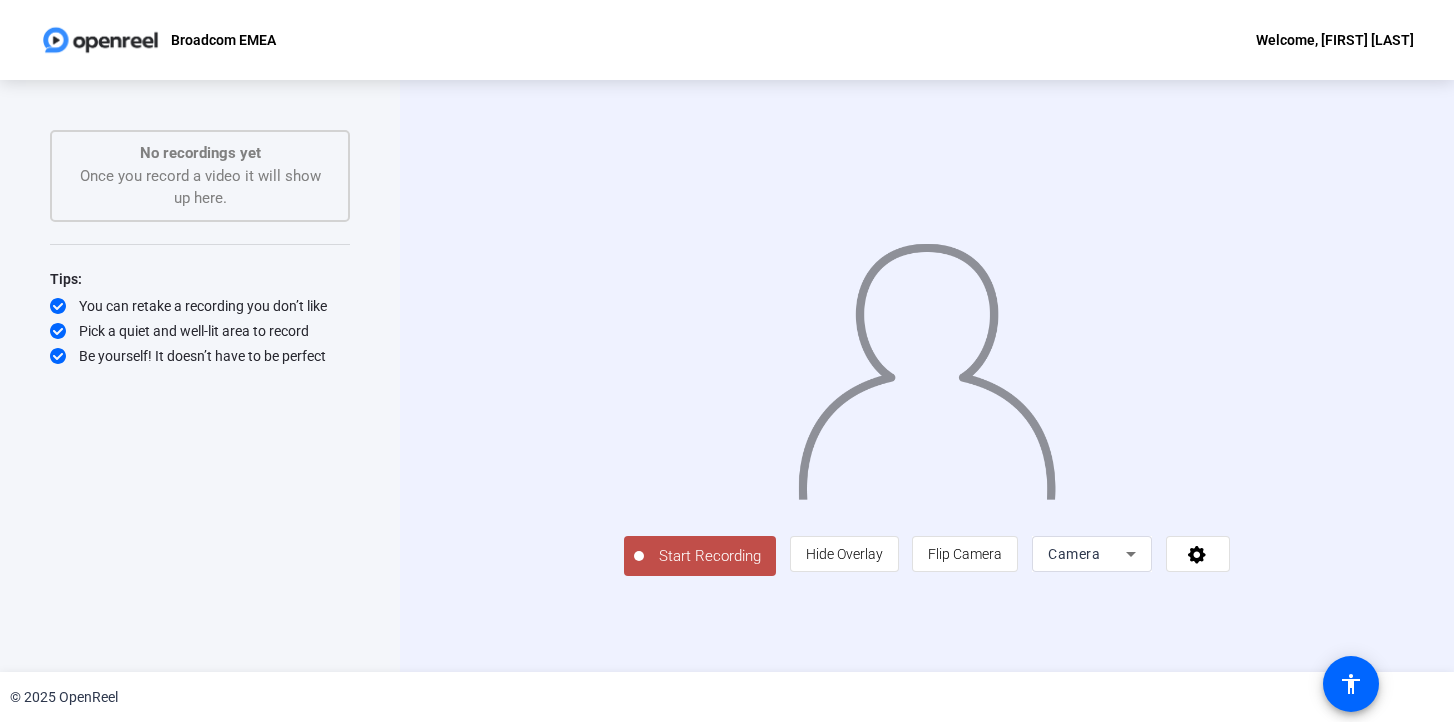 click on "Start Recording  person  Hide Overlay flip Flip Camera Camera" 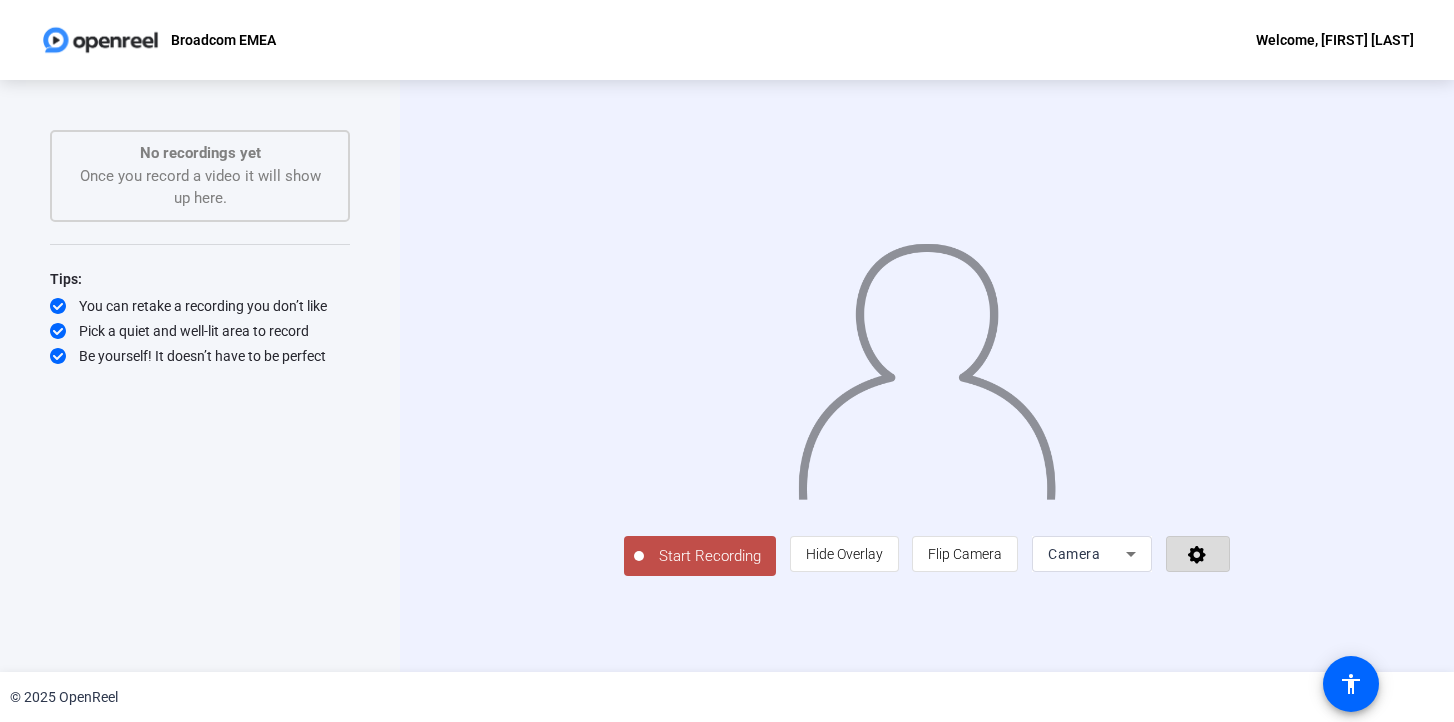 click 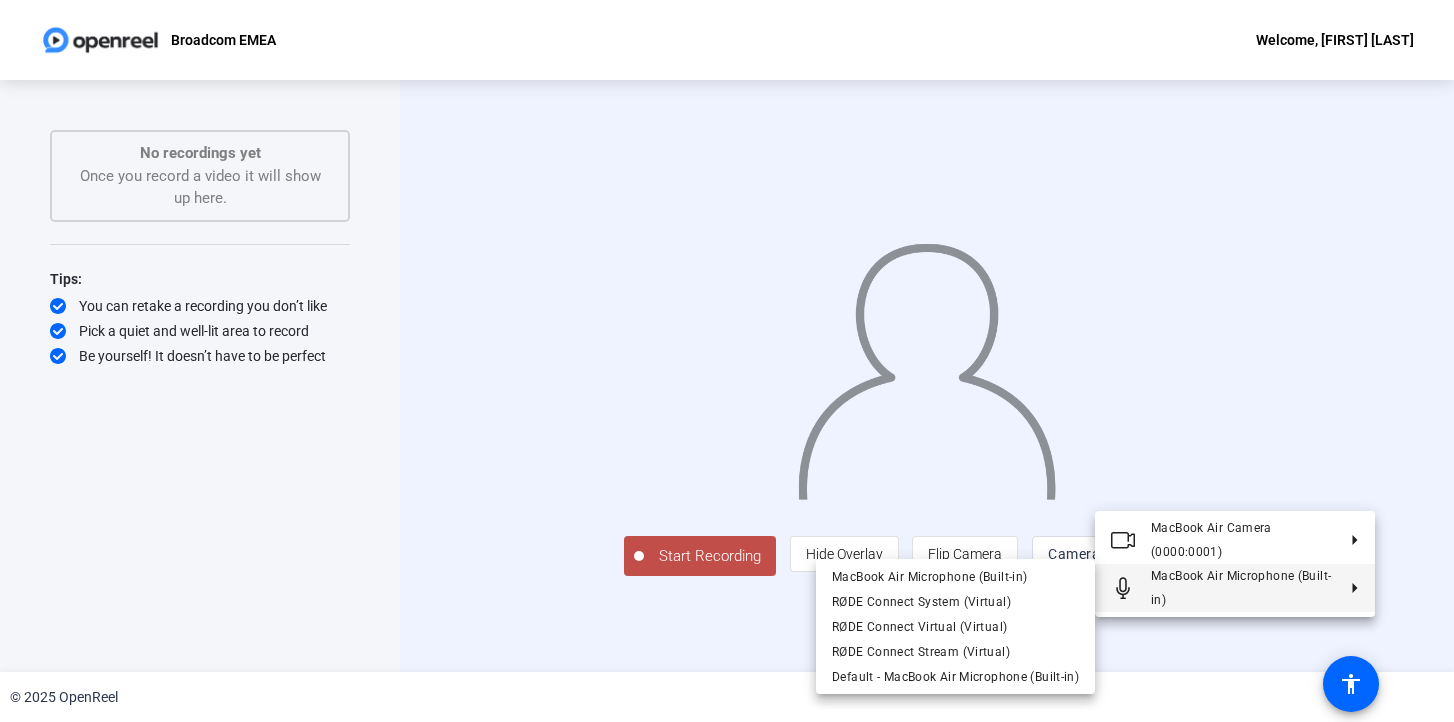 click at bounding box center (727, 361) 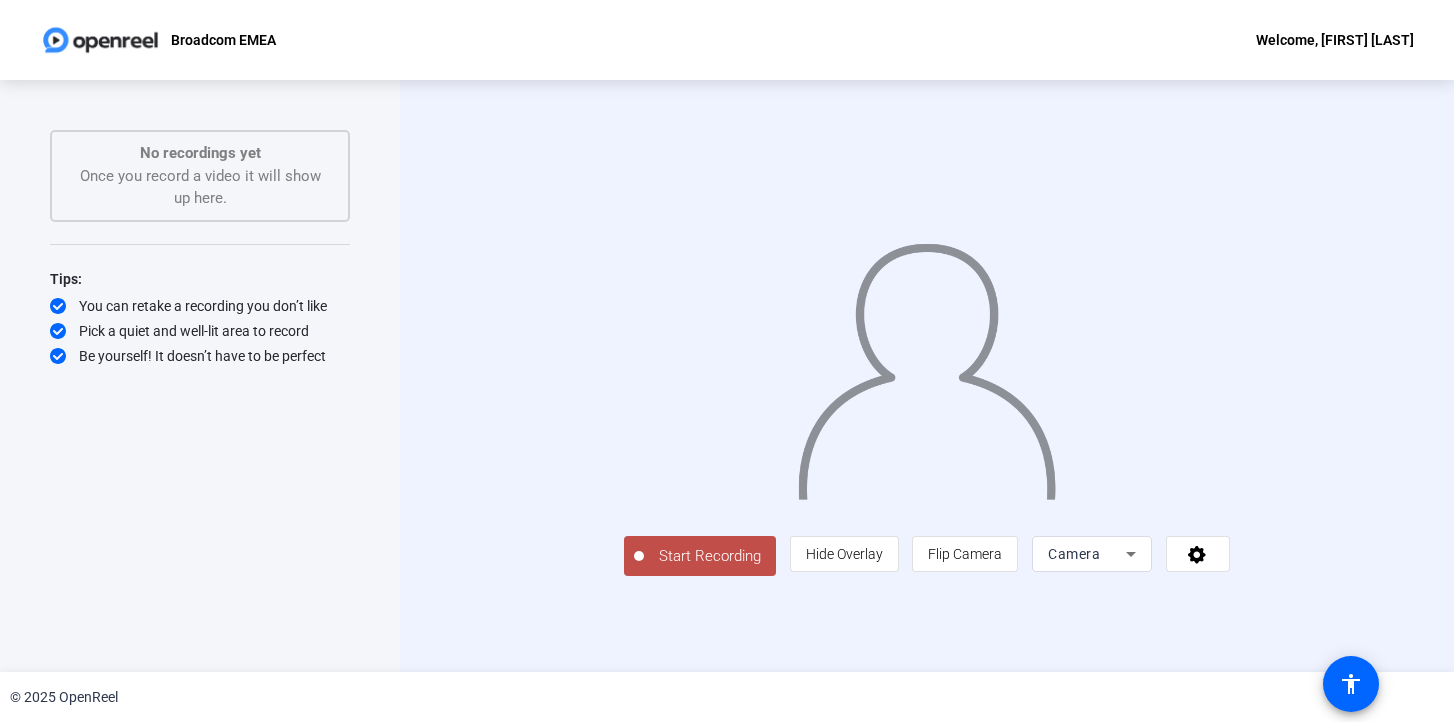 type 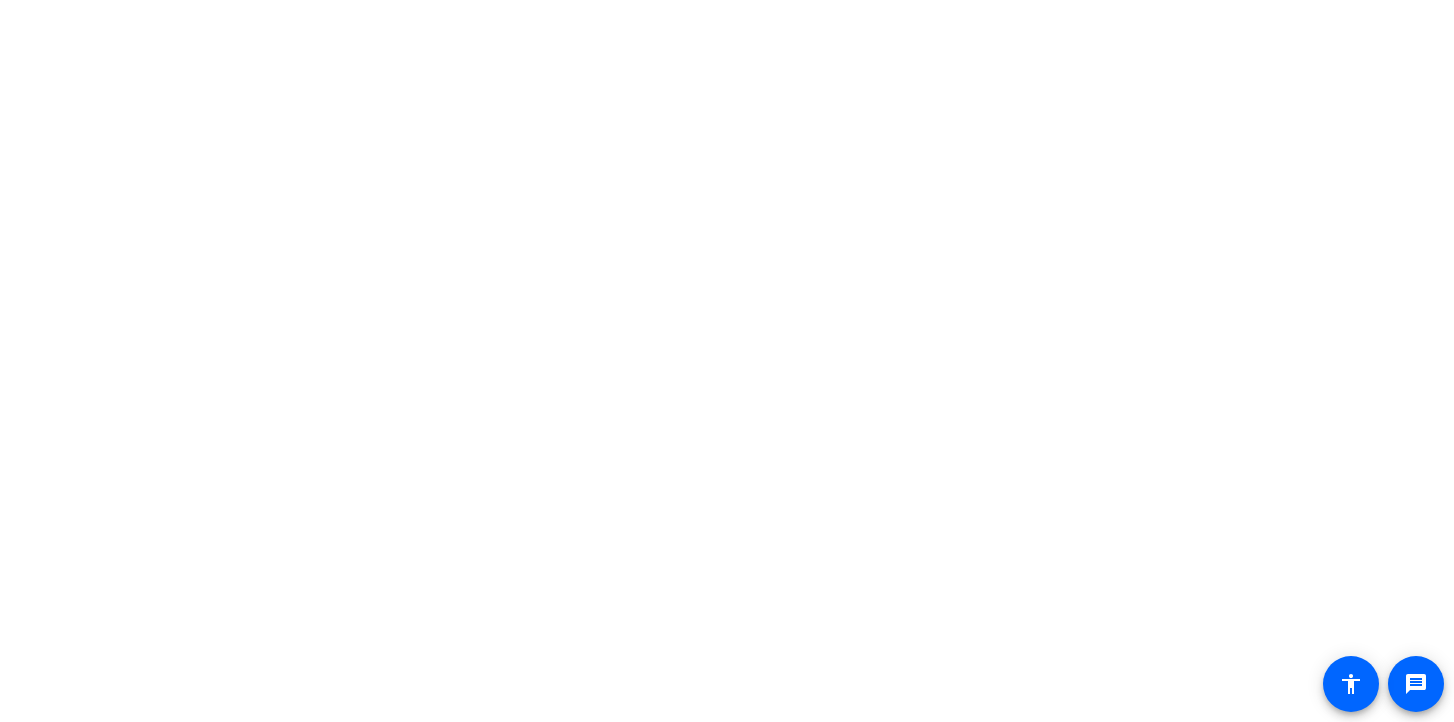 scroll, scrollTop: 0, scrollLeft: 0, axis: both 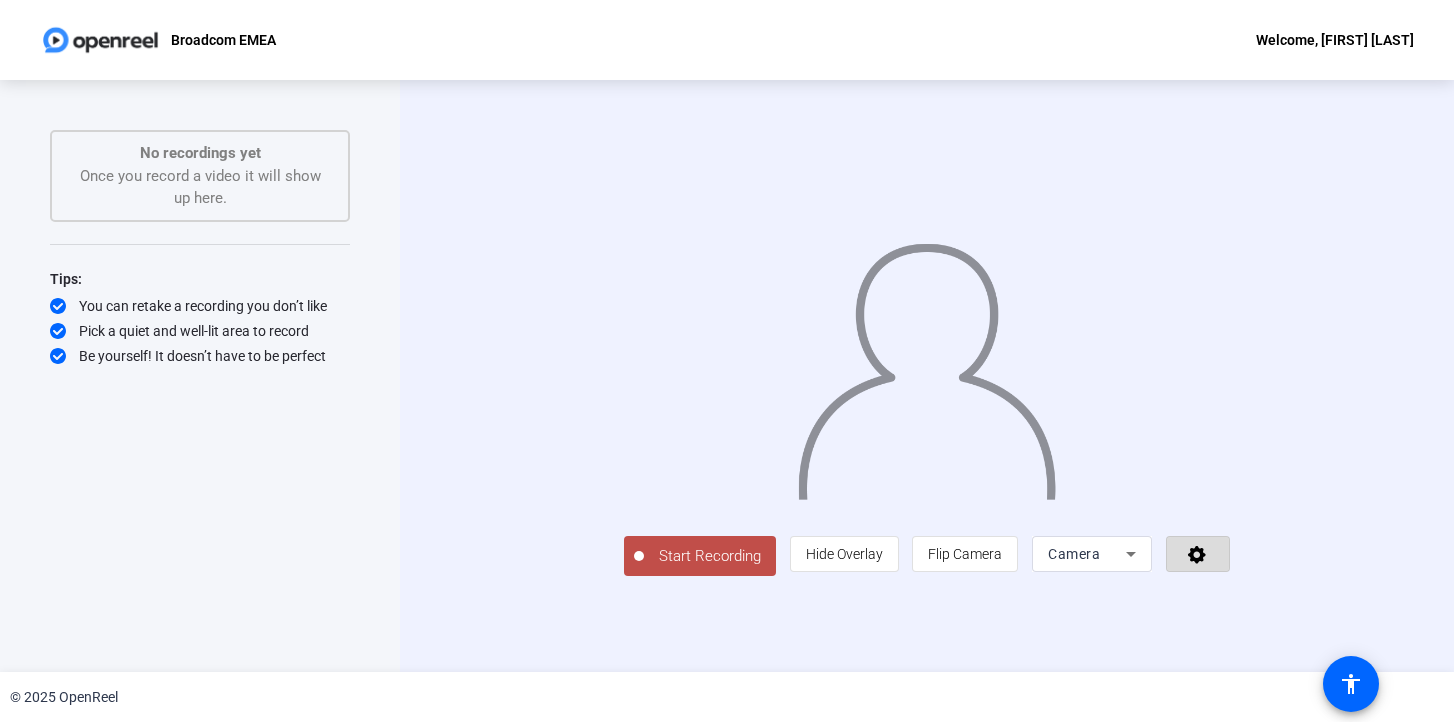 click 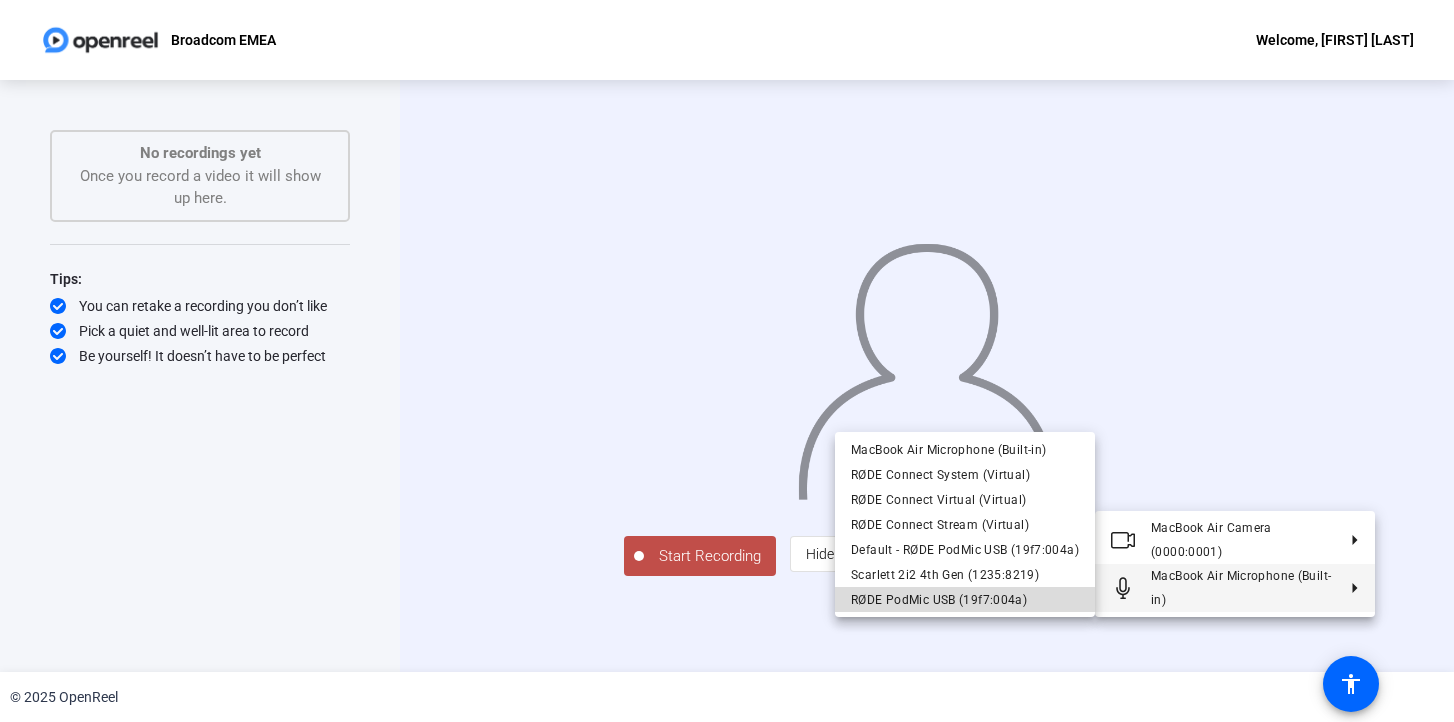 click on "RØDE PodMic USB (19f7:004a)" at bounding box center [939, 600] 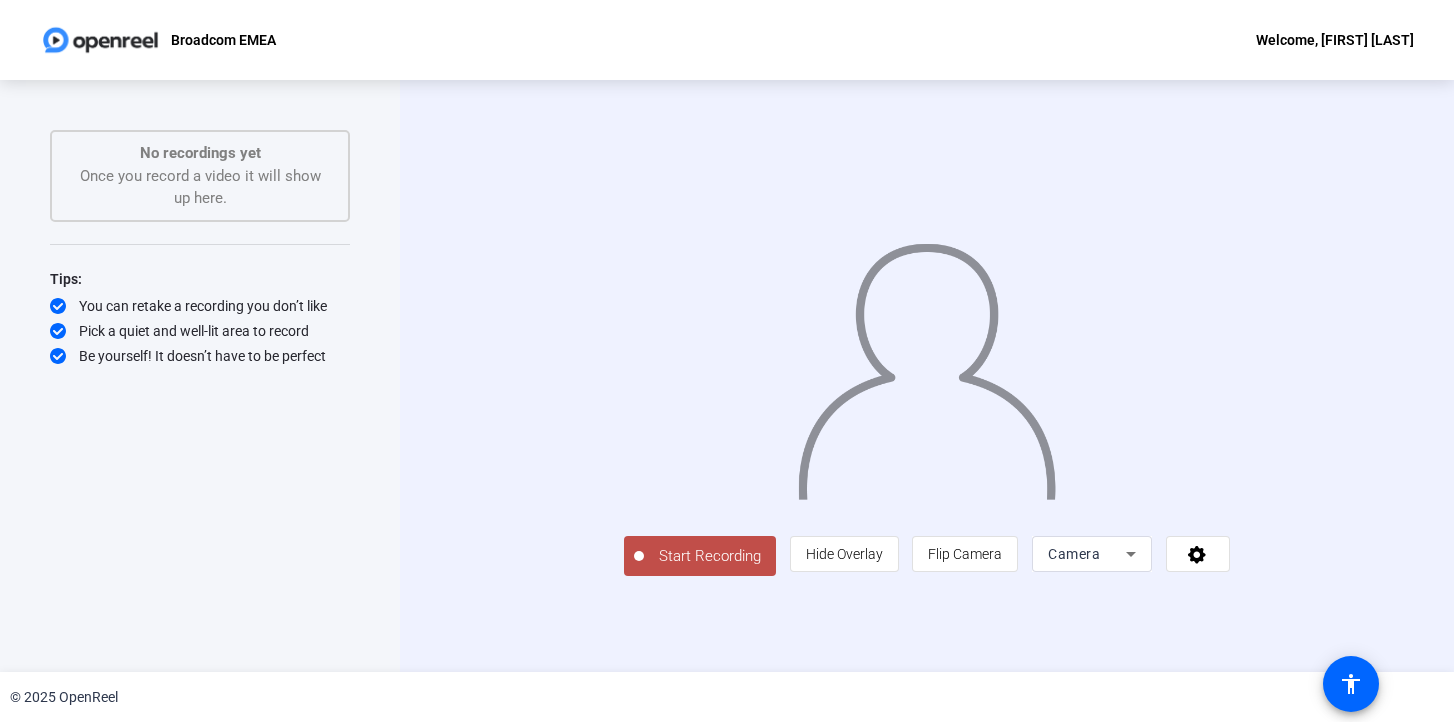 type 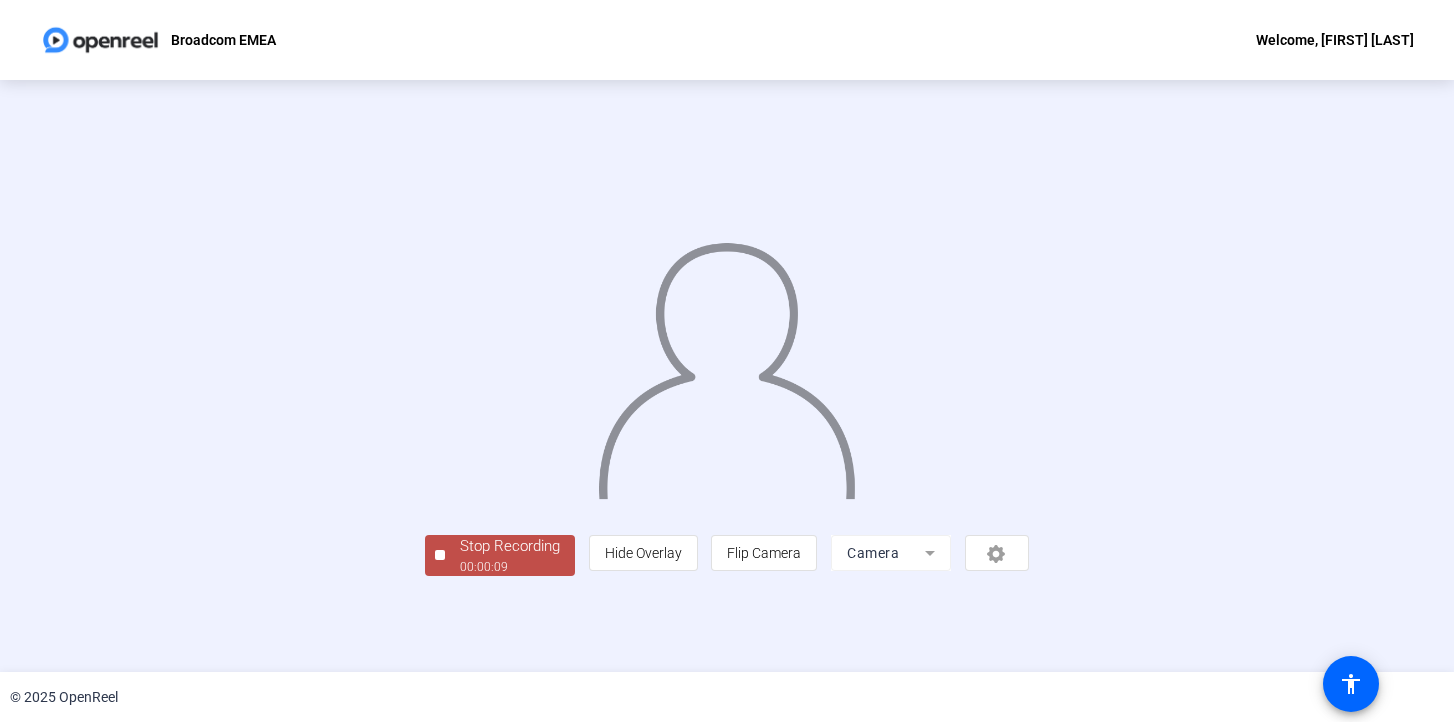 scroll, scrollTop: 64, scrollLeft: 0, axis: vertical 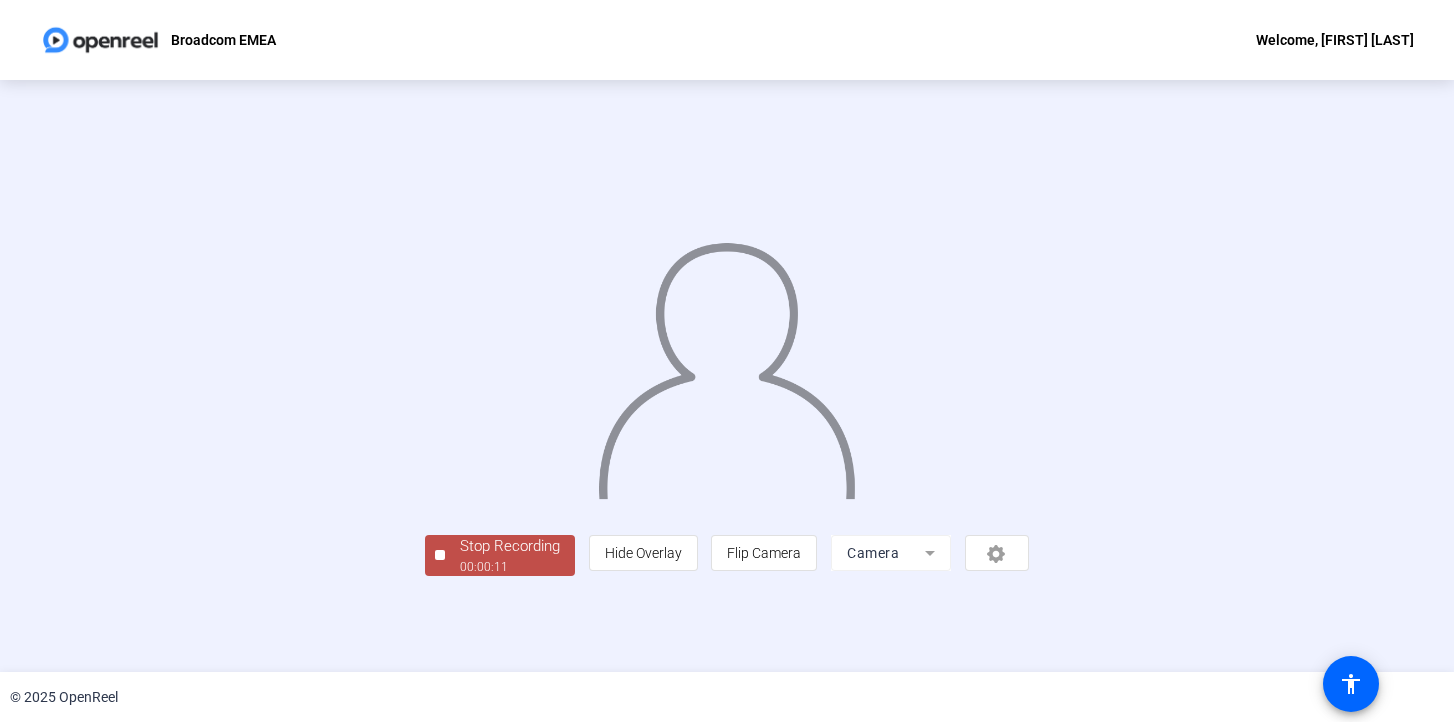 click on "Stop Recording" 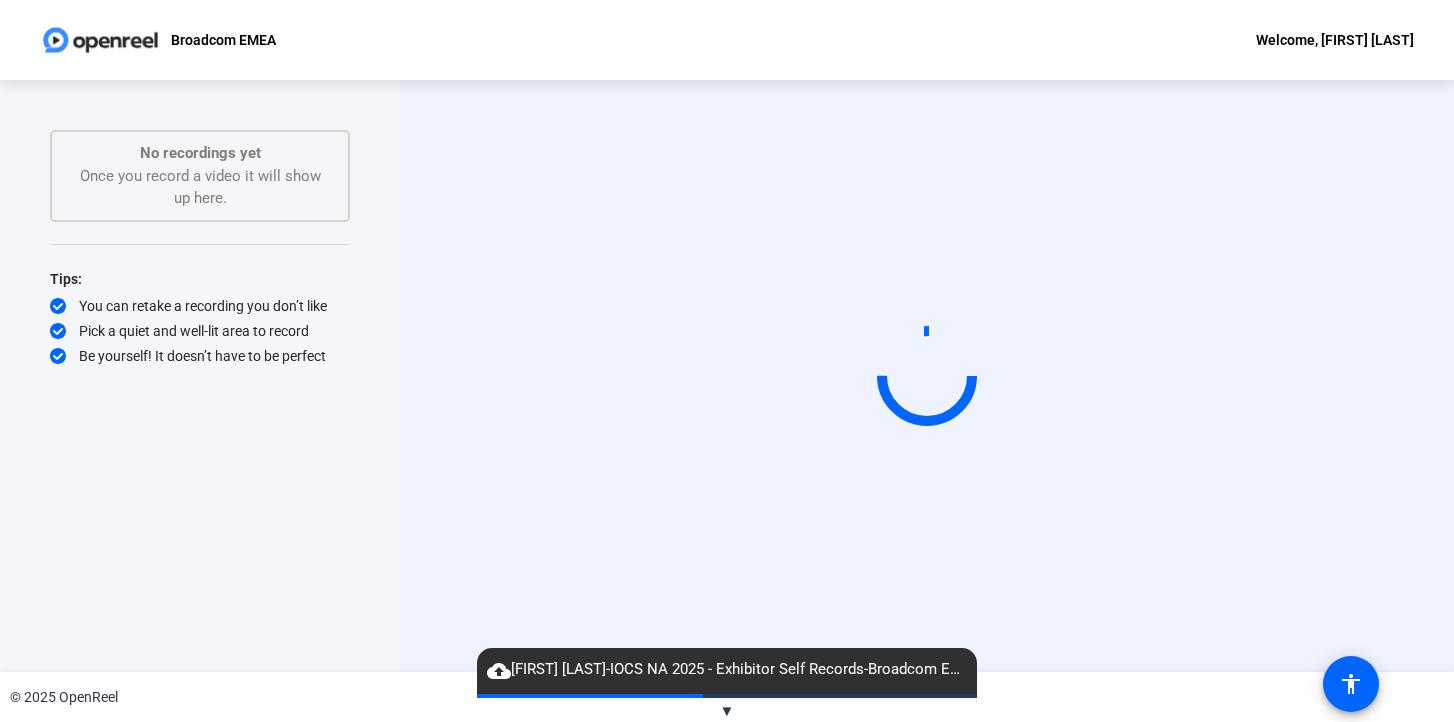 click on "▼" 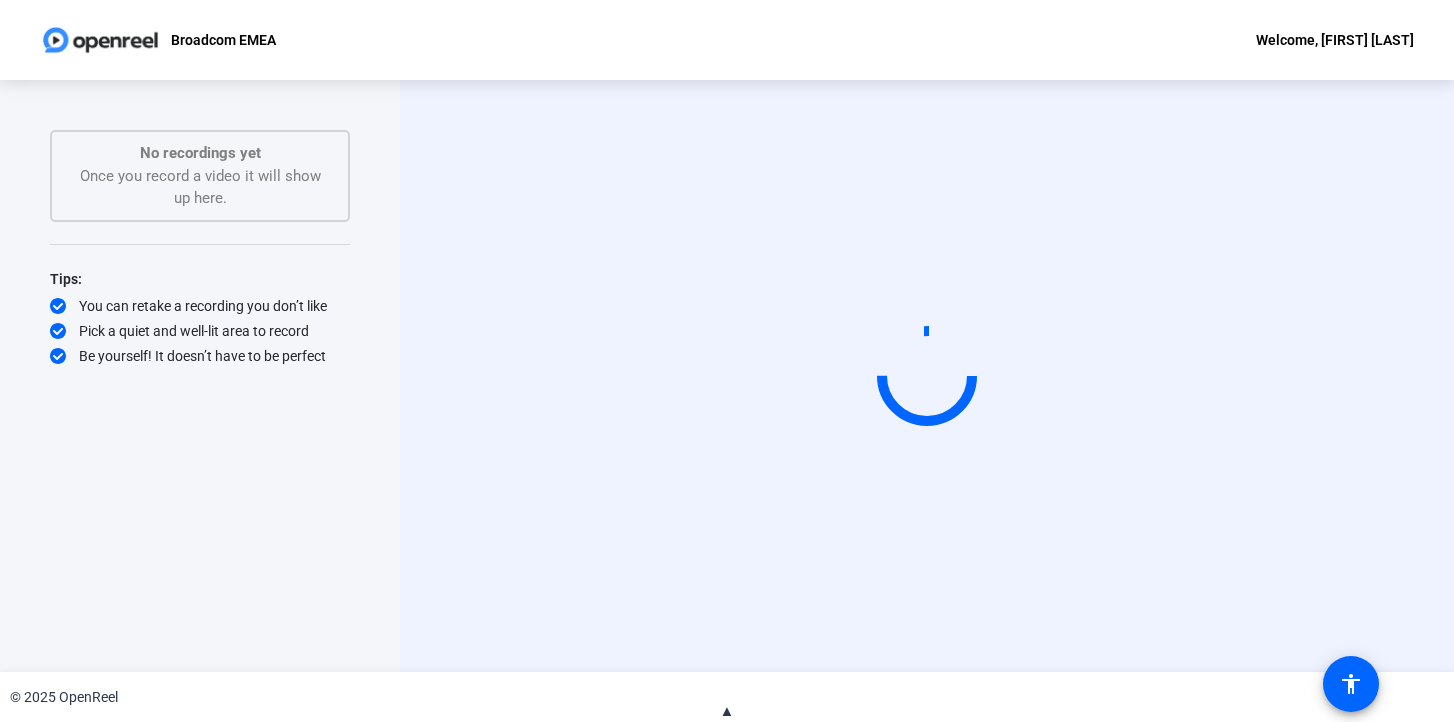 click on "▲" 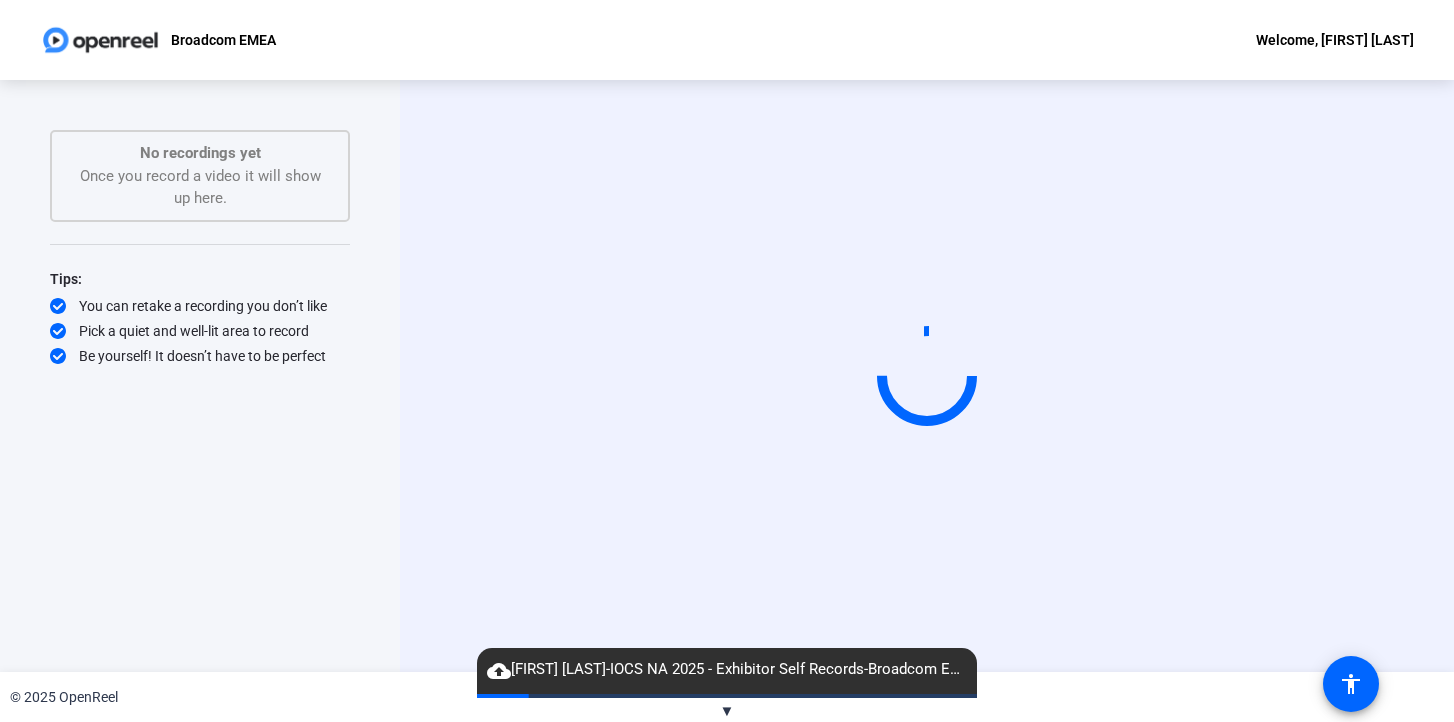 click on "cloud_upload" 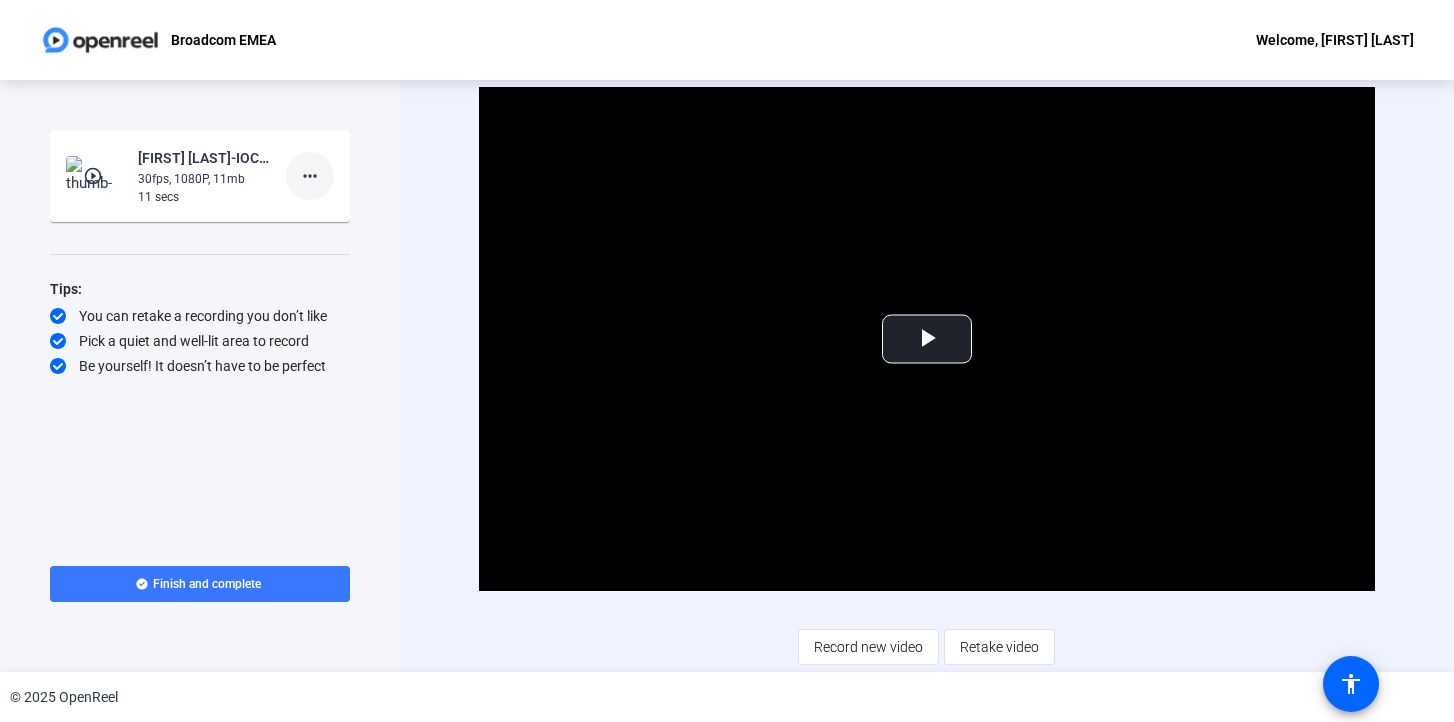 click on "more_horiz" 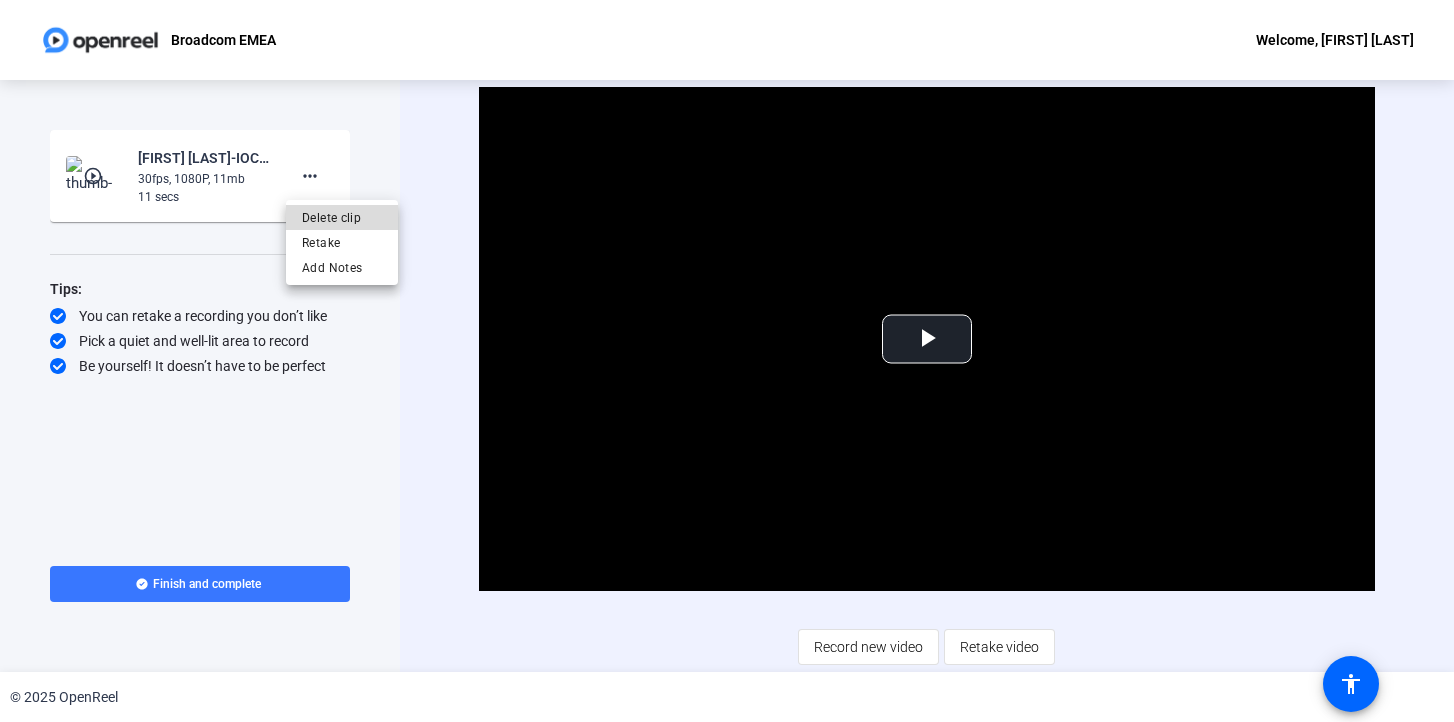 click on "Delete clip" at bounding box center [342, 218] 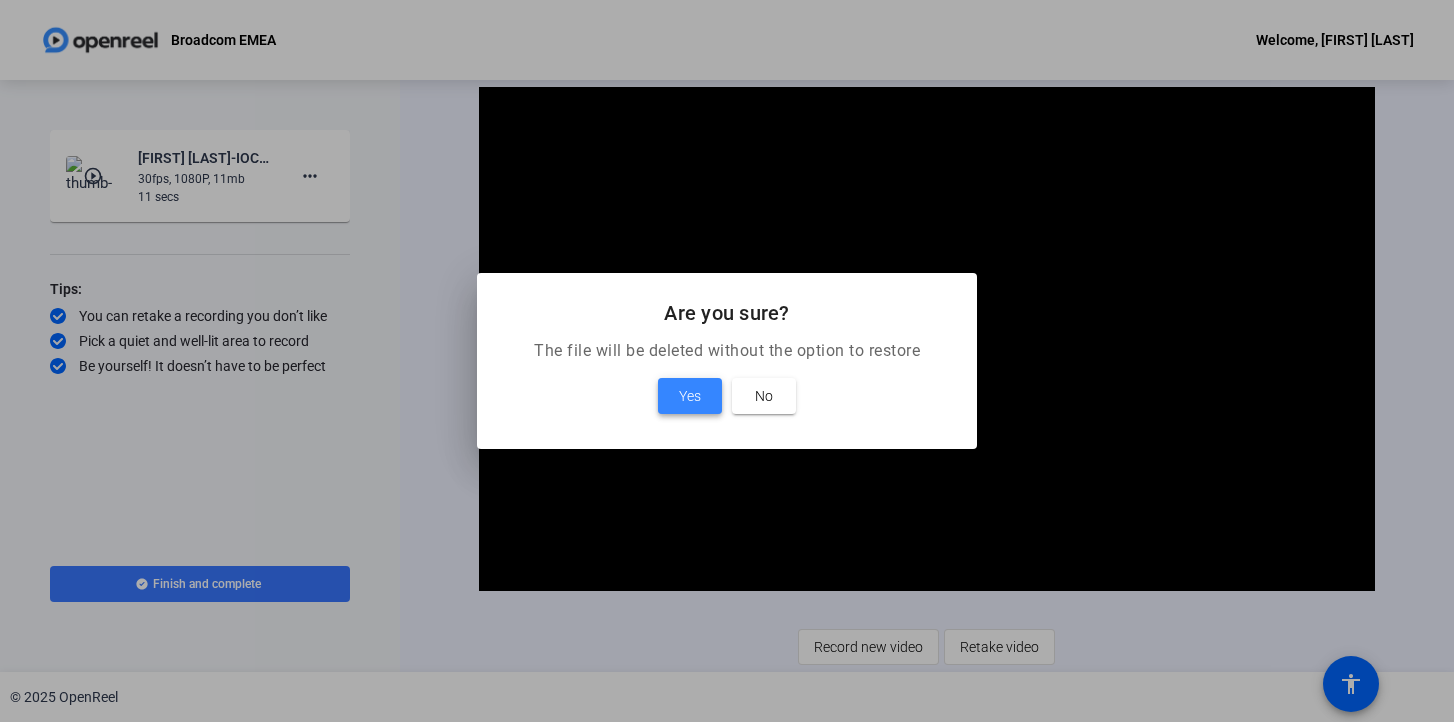 click on "Yes" at bounding box center (690, 396) 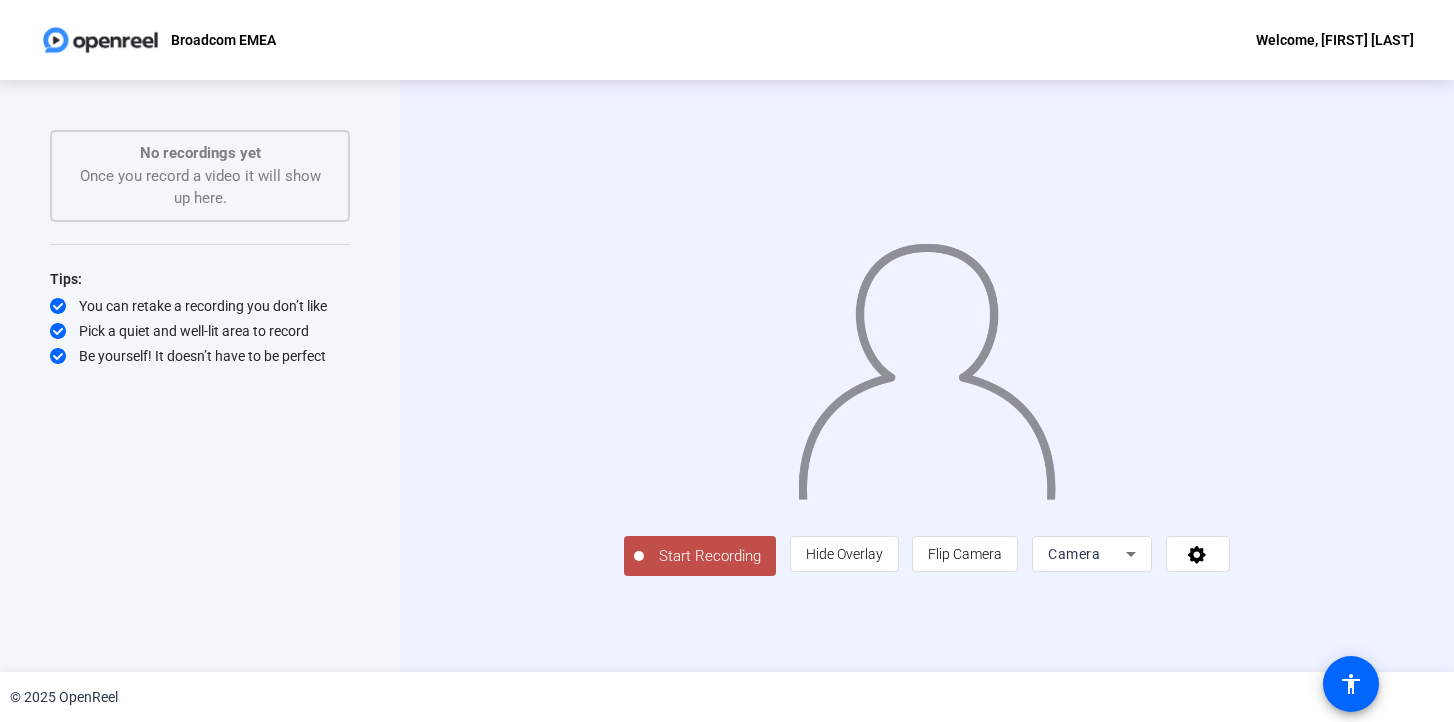 click on "Start Recording" 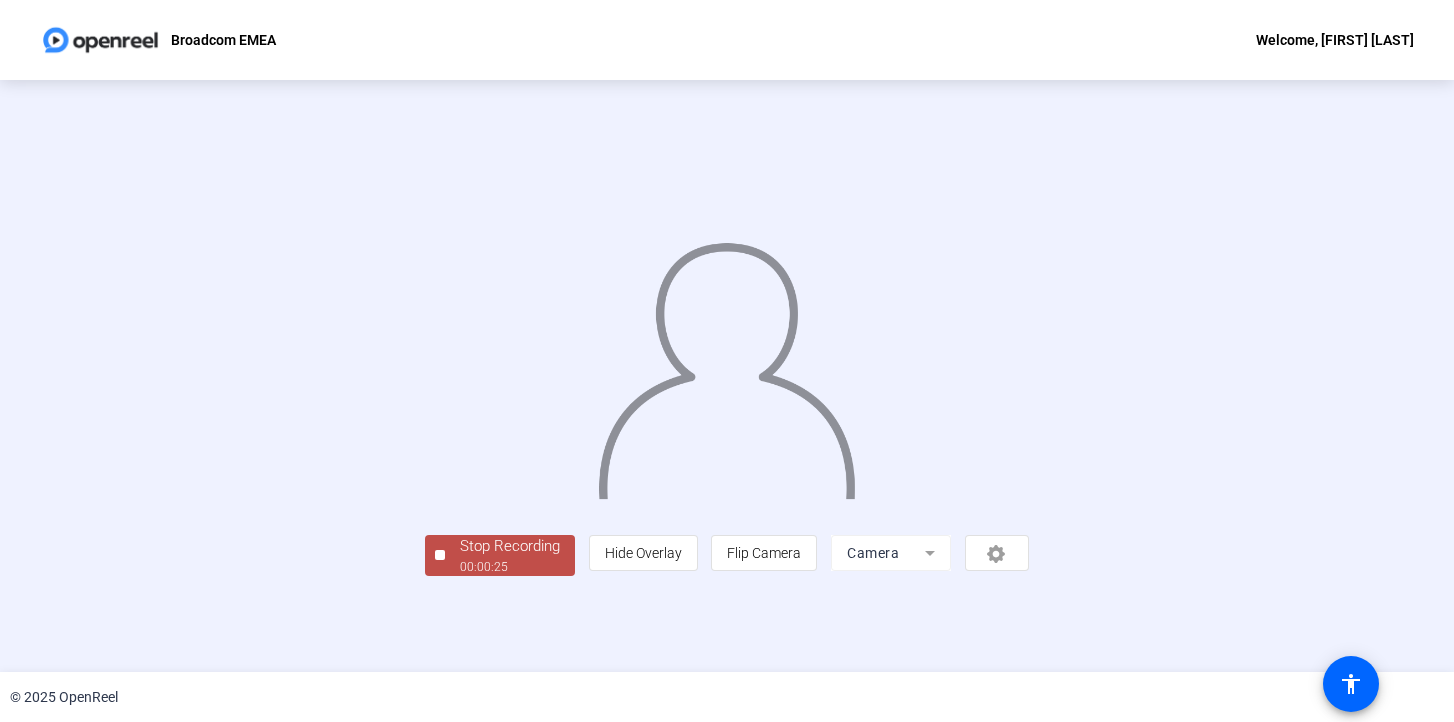 scroll, scrollTop: 64, scrollLeft: 0, axis: vertical 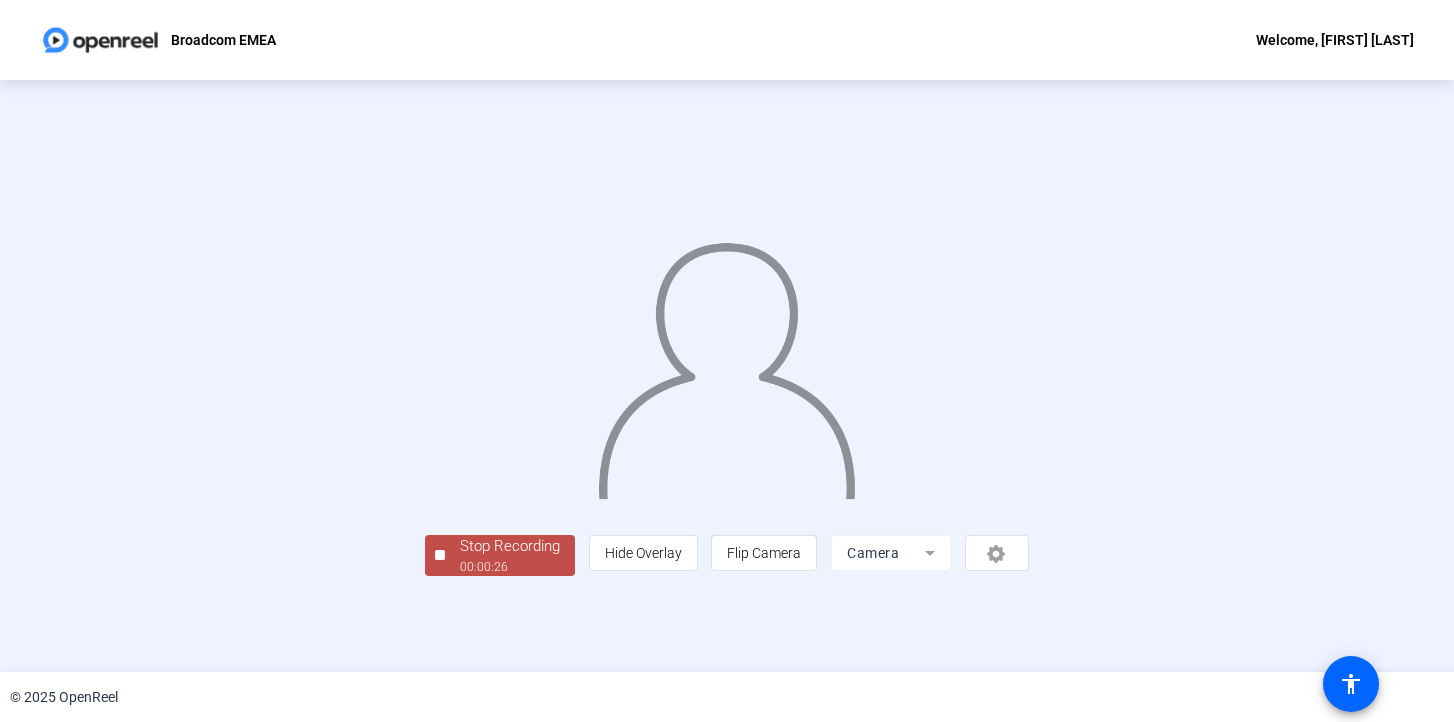 click on "Stop Recording" 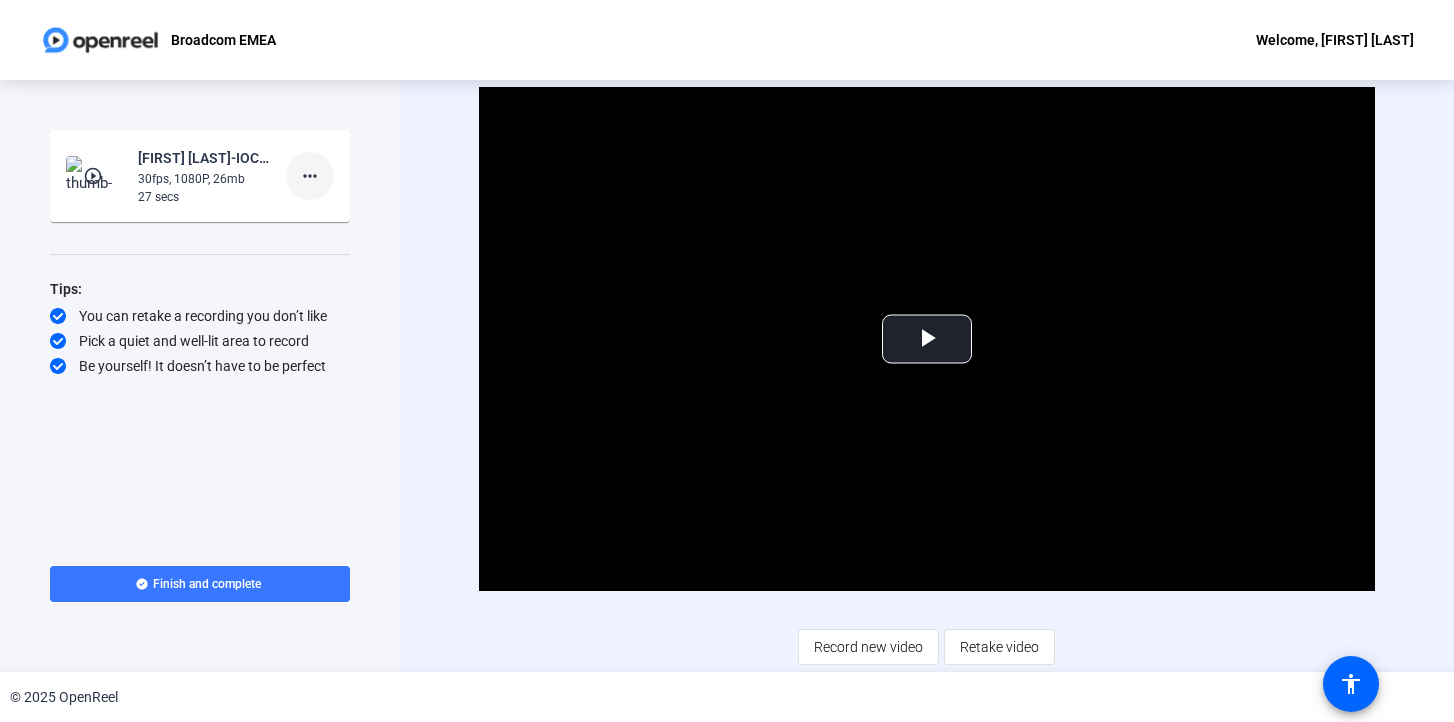 click on "more_horiz" 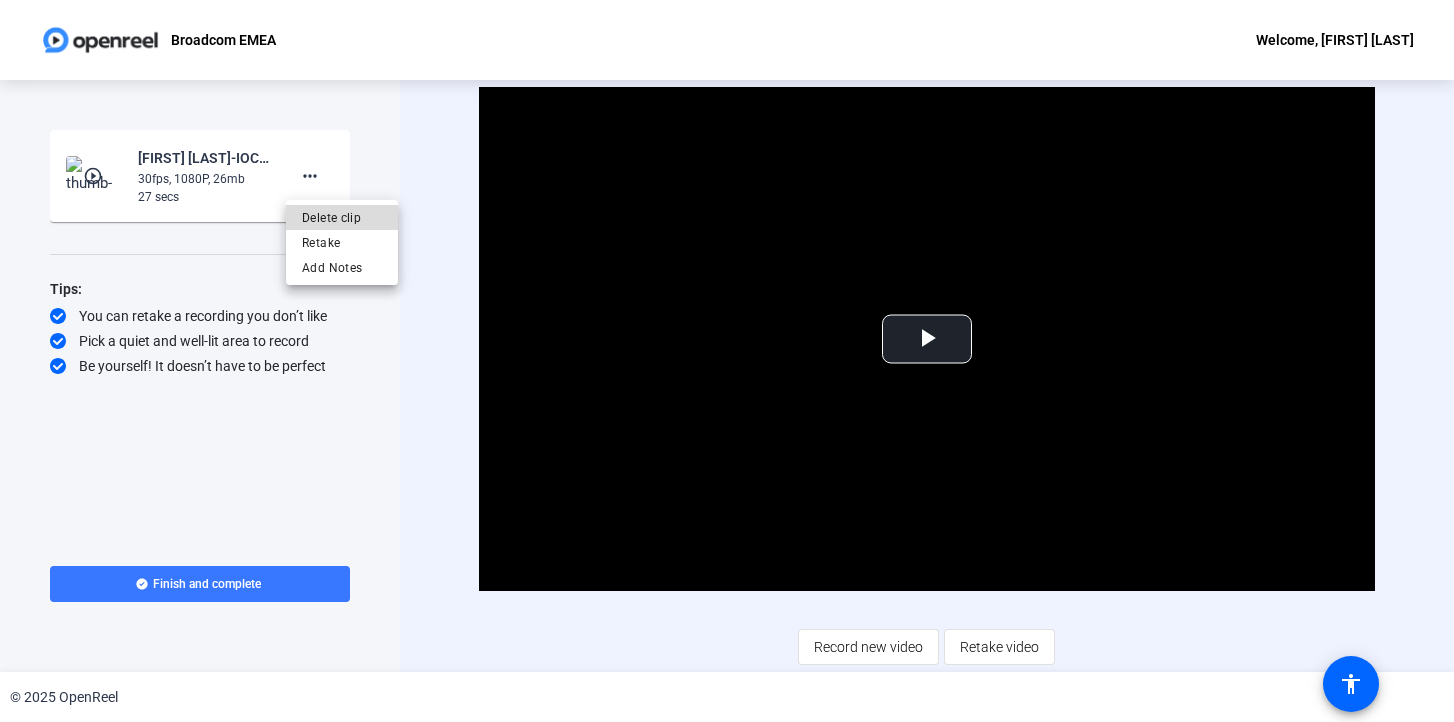 click on "Delete clip" at bounding box center [342, 218] 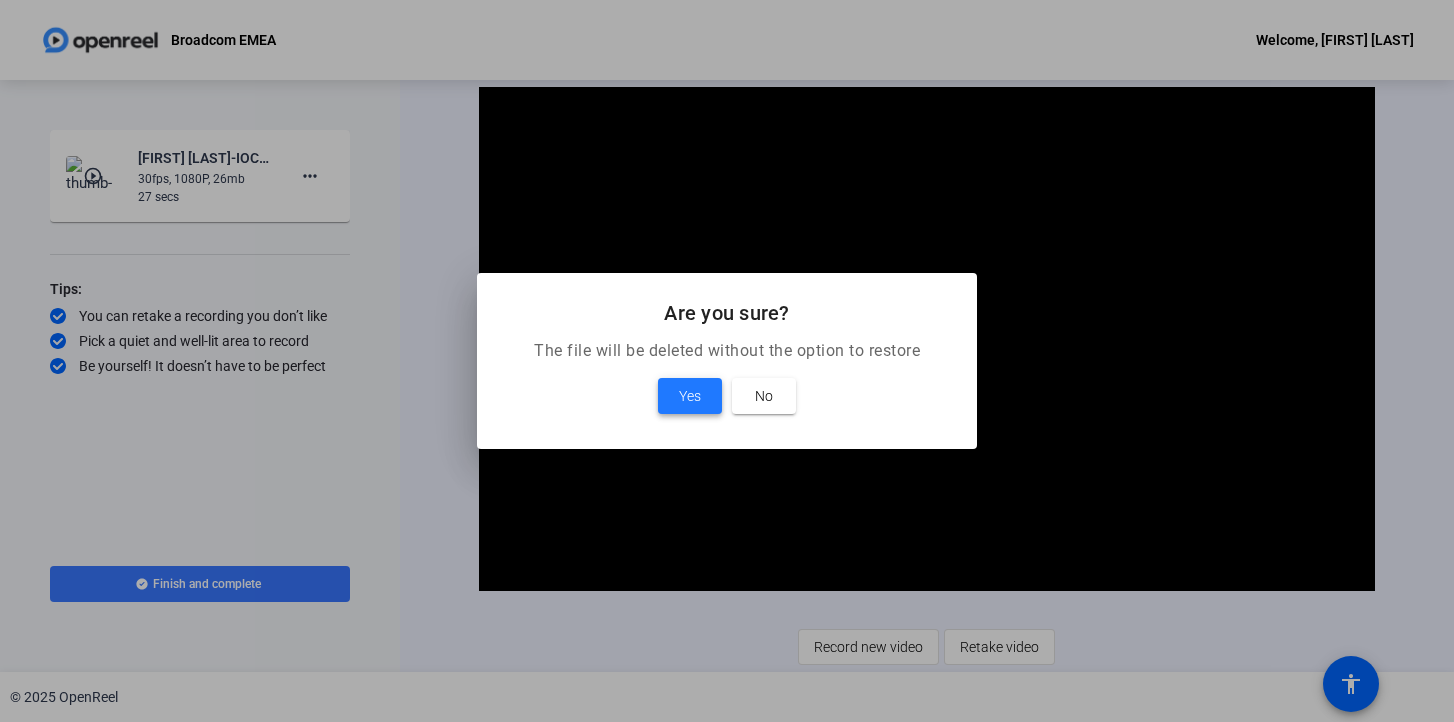 click on "Yes" at bounding box center (690, 396) 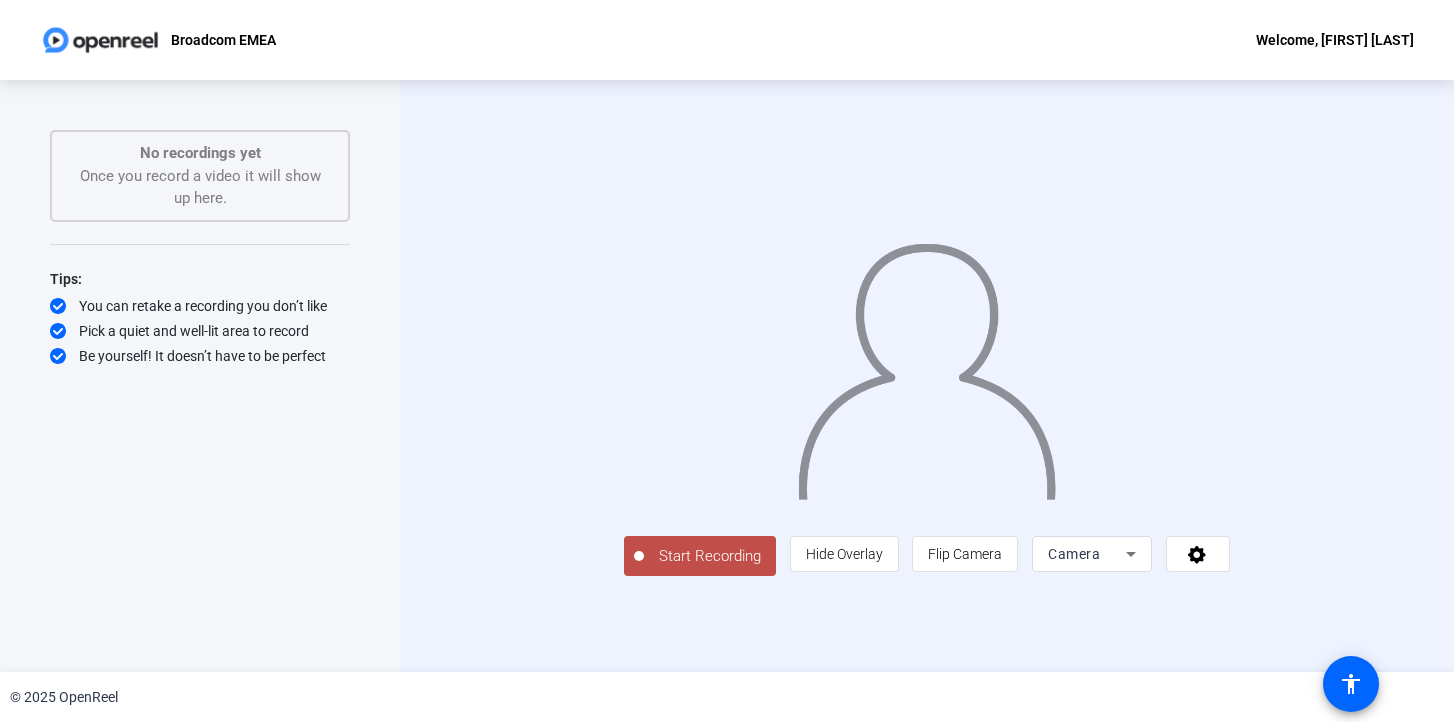 click on "Start Recording" 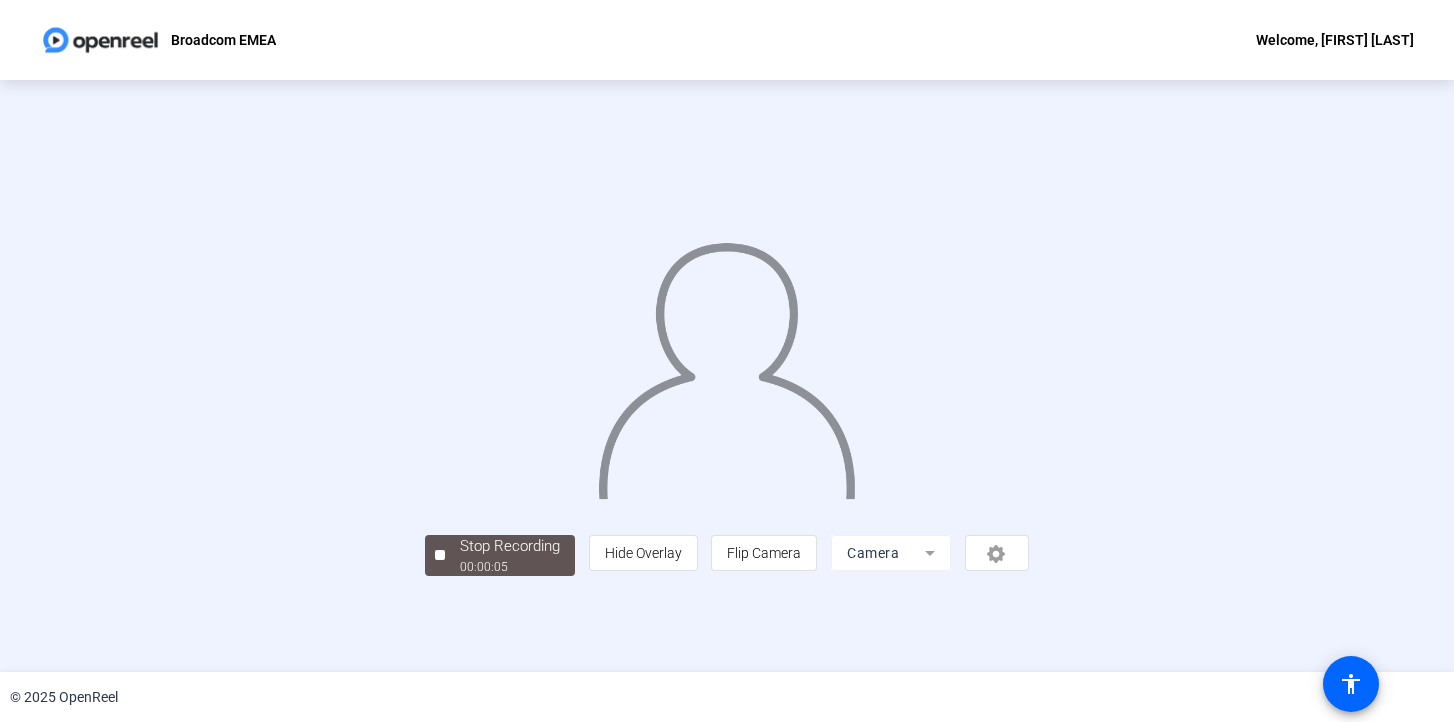 scroll, scrollTop: 64, scrollLeft: 0, axis: vertical 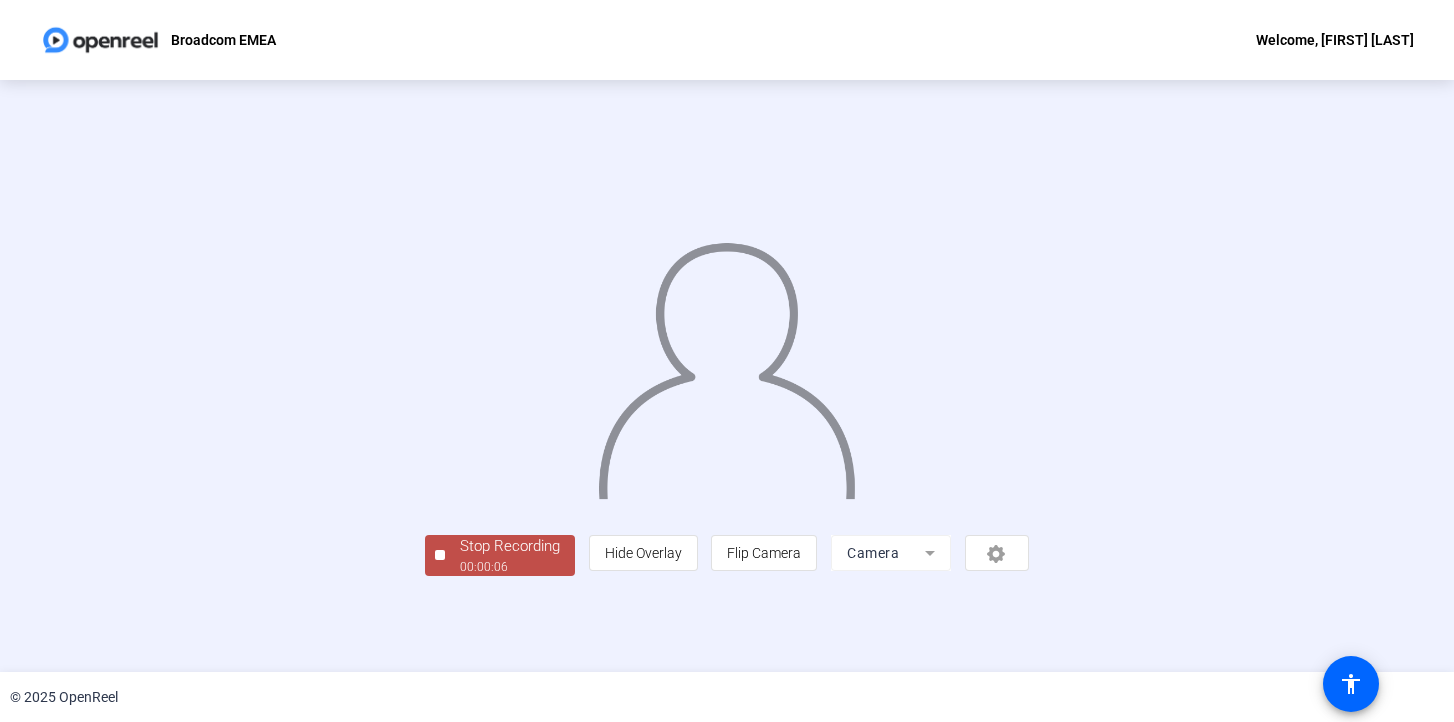 click on "Stop Recording  00:00:06" 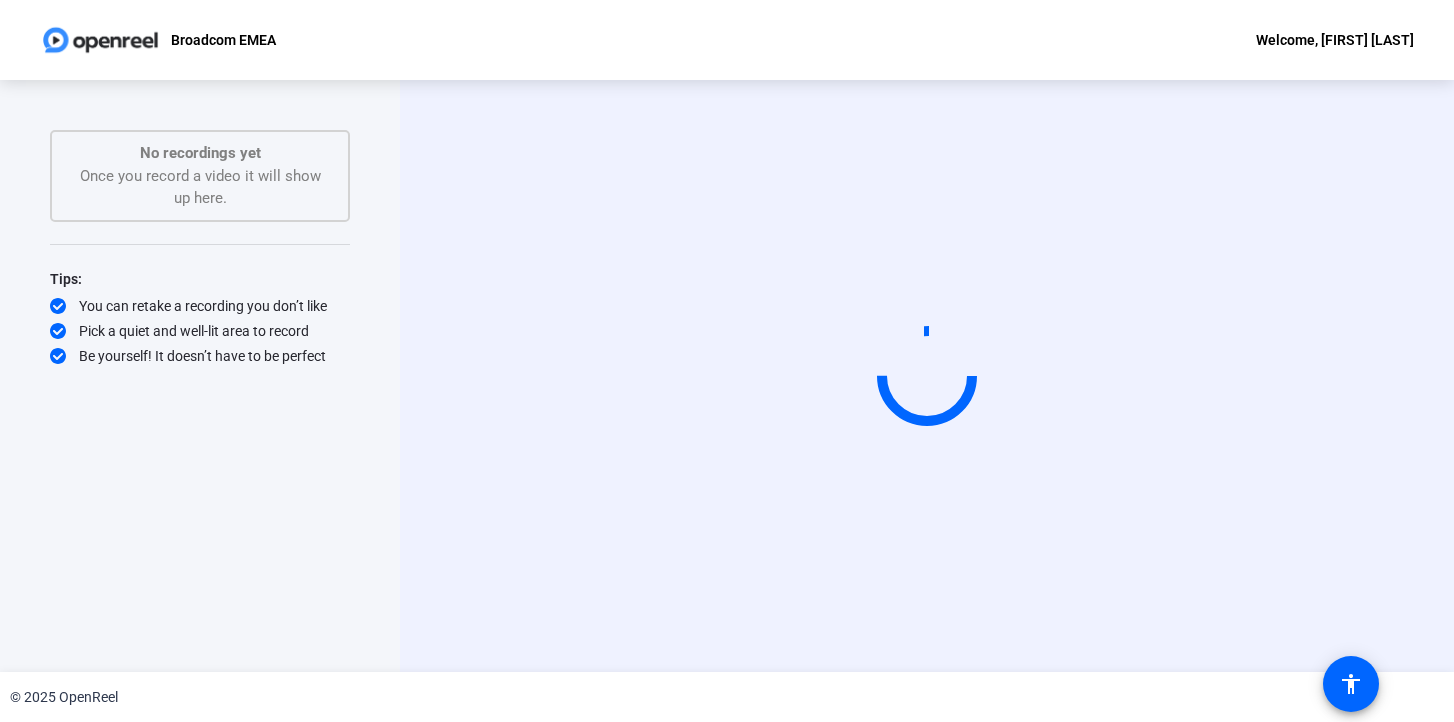 scroll, scrollTop: 0, scrollLeft: 0, axis: both 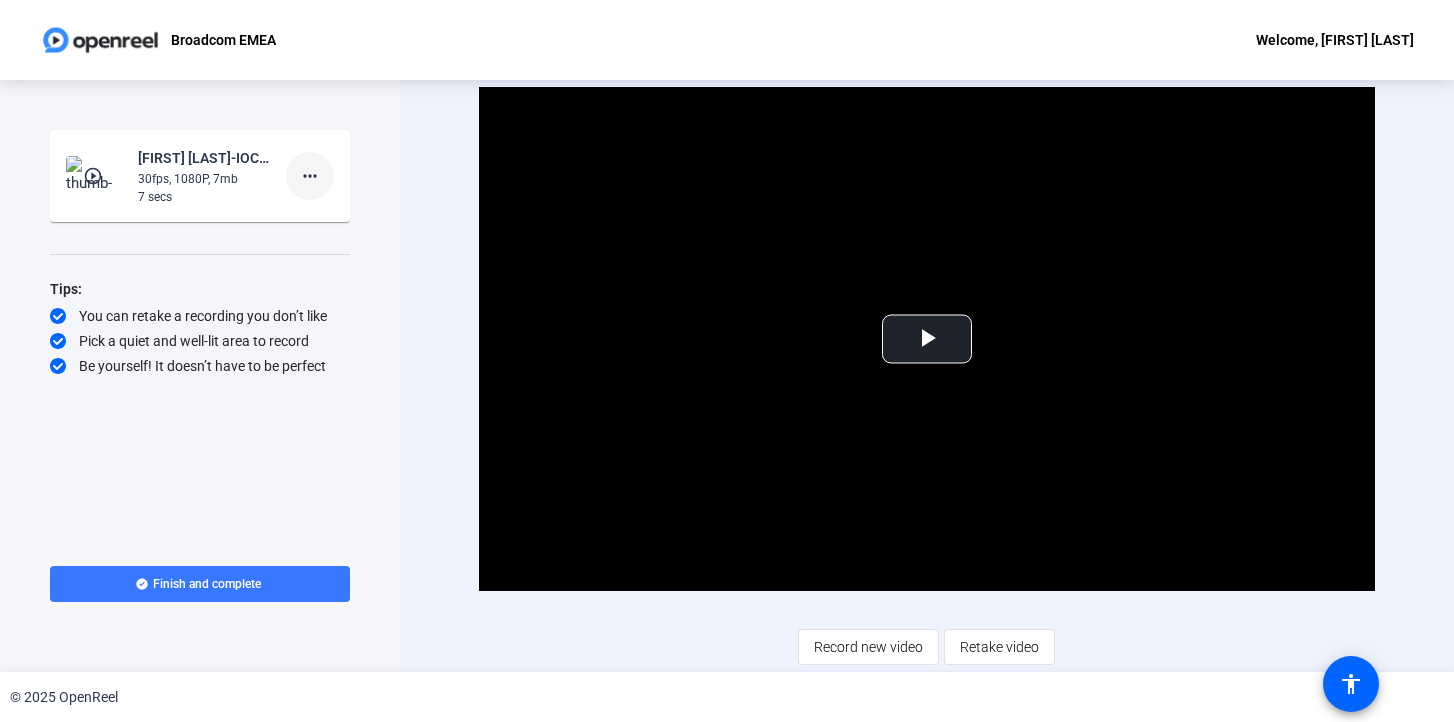 click on "more_horiz" 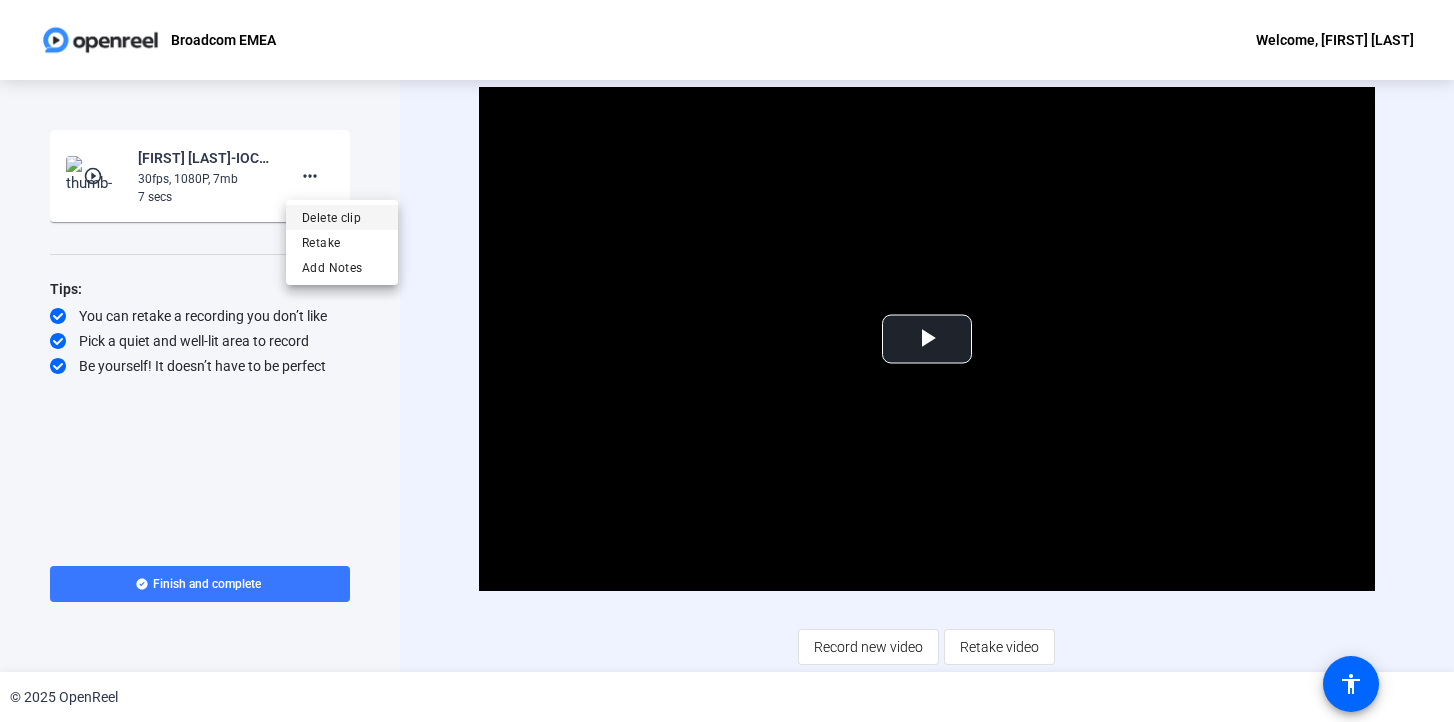 click on "Delete clip" at bounding box center (342, 218) 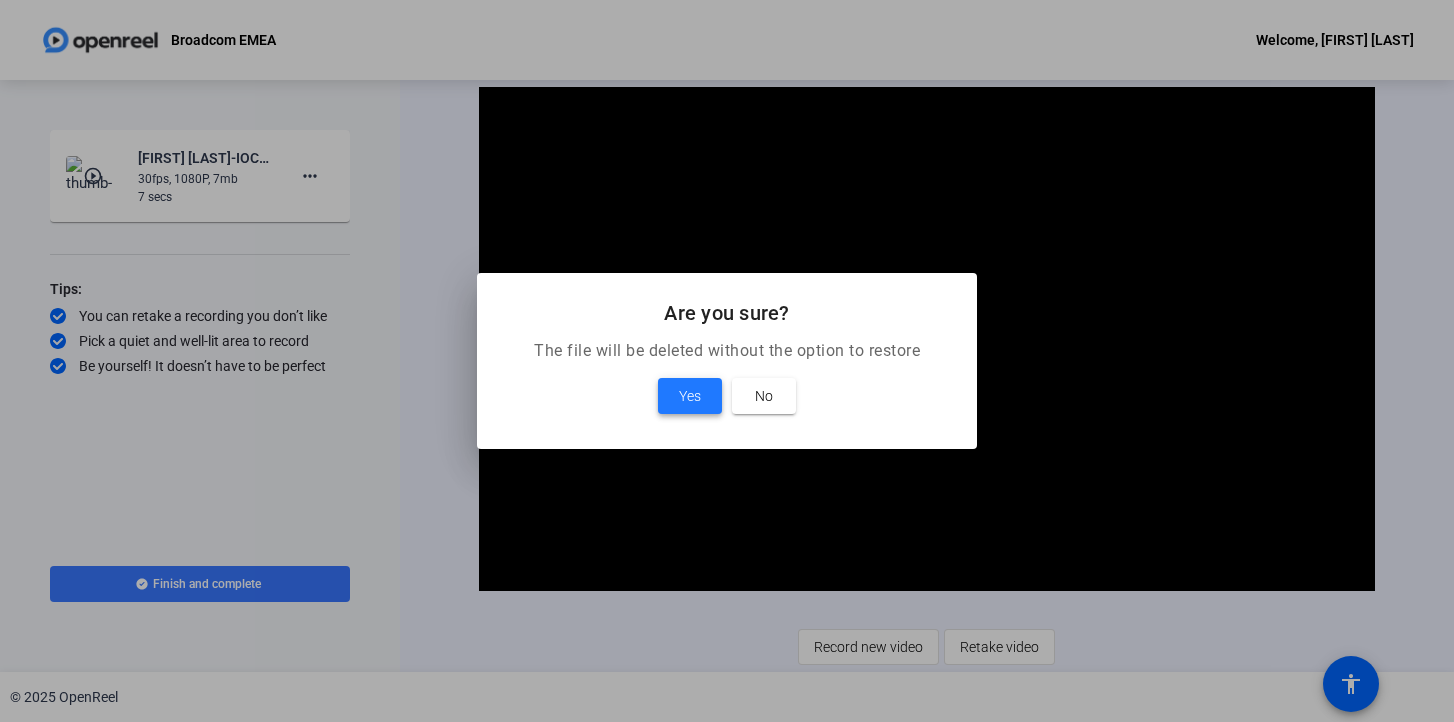click at bounding box center [690, 396] 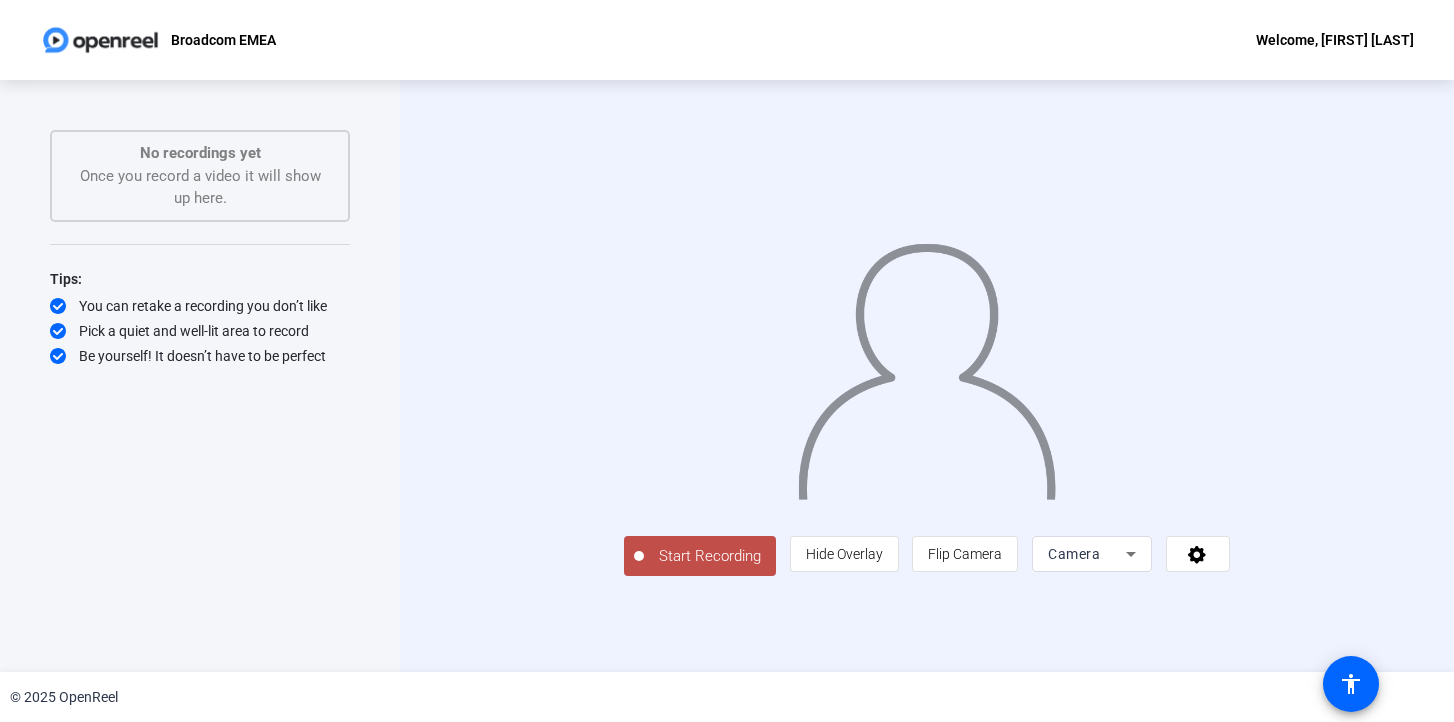 click on "Start Recording" 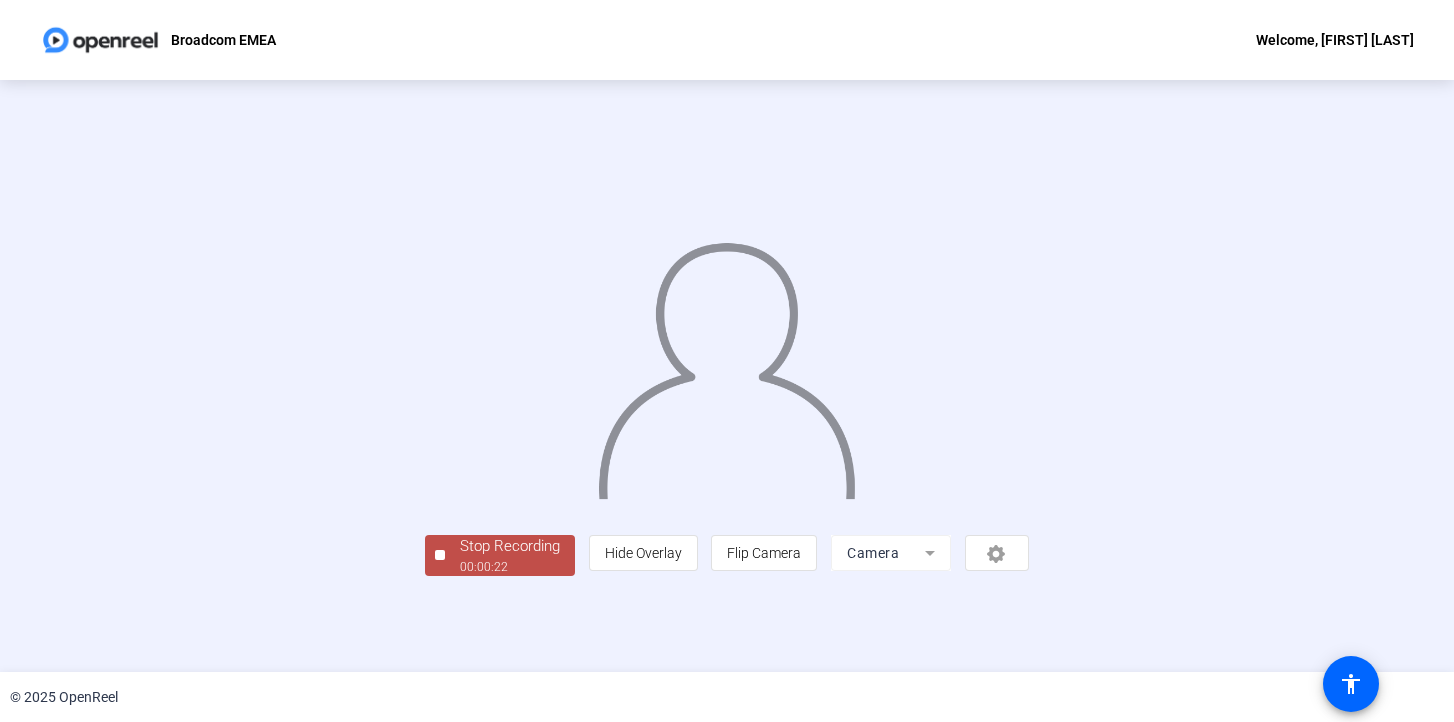 scroll, scrollTop: 64, scrollLeft: 0, axis: vertical 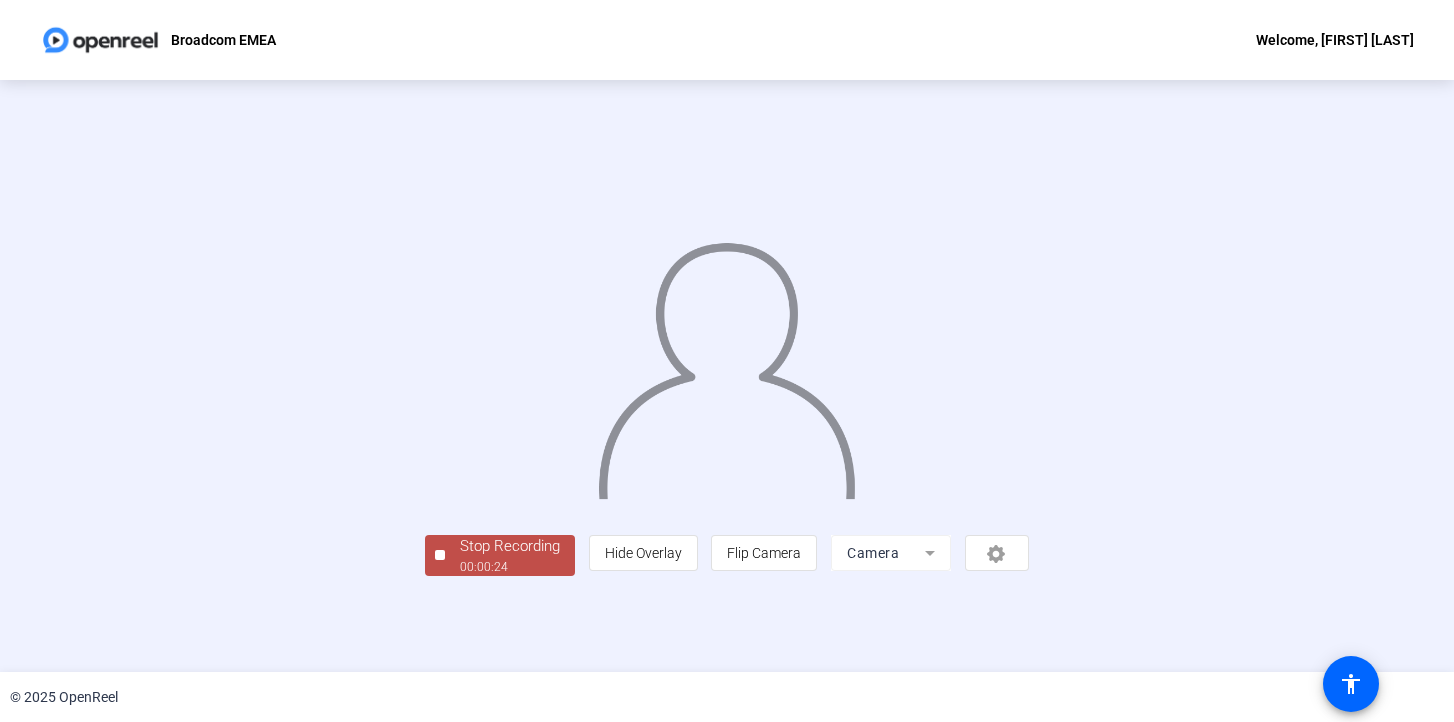click on "Stop Recording" 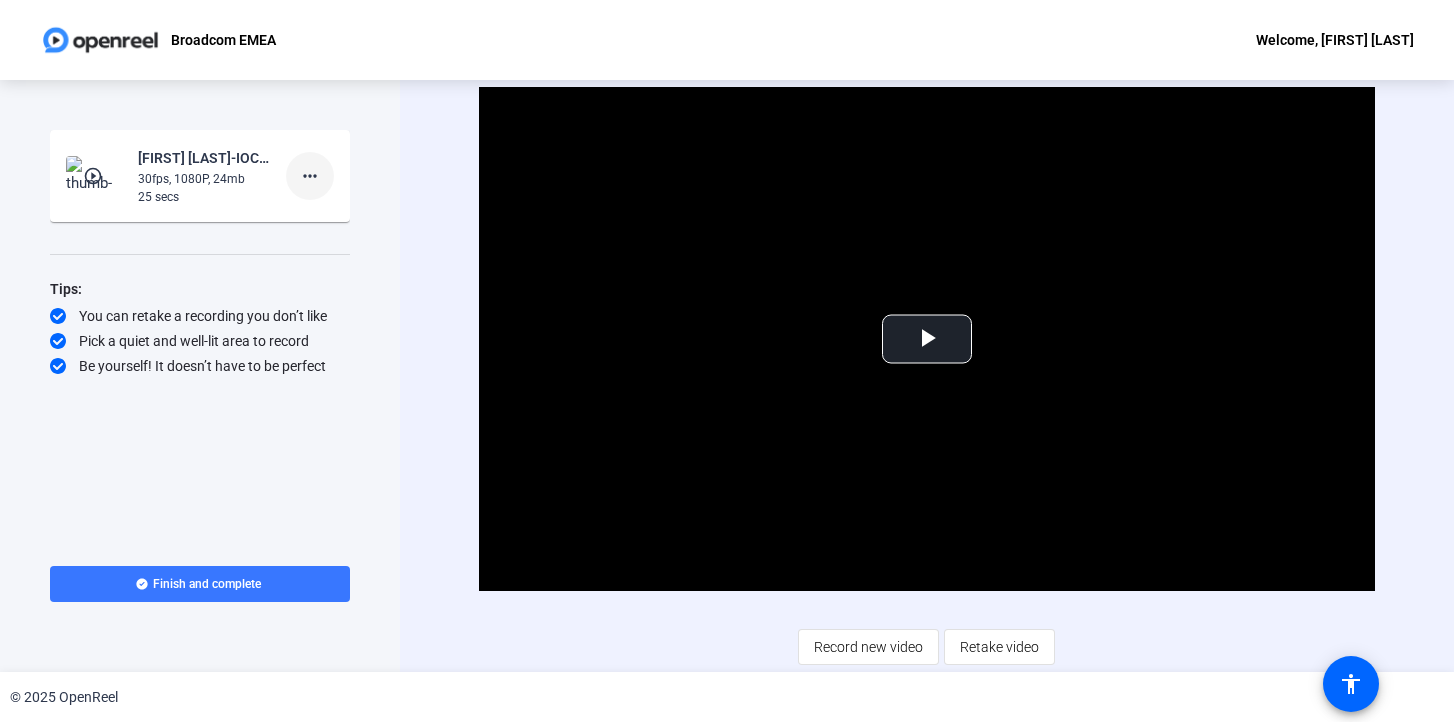 click on "more_horiz" 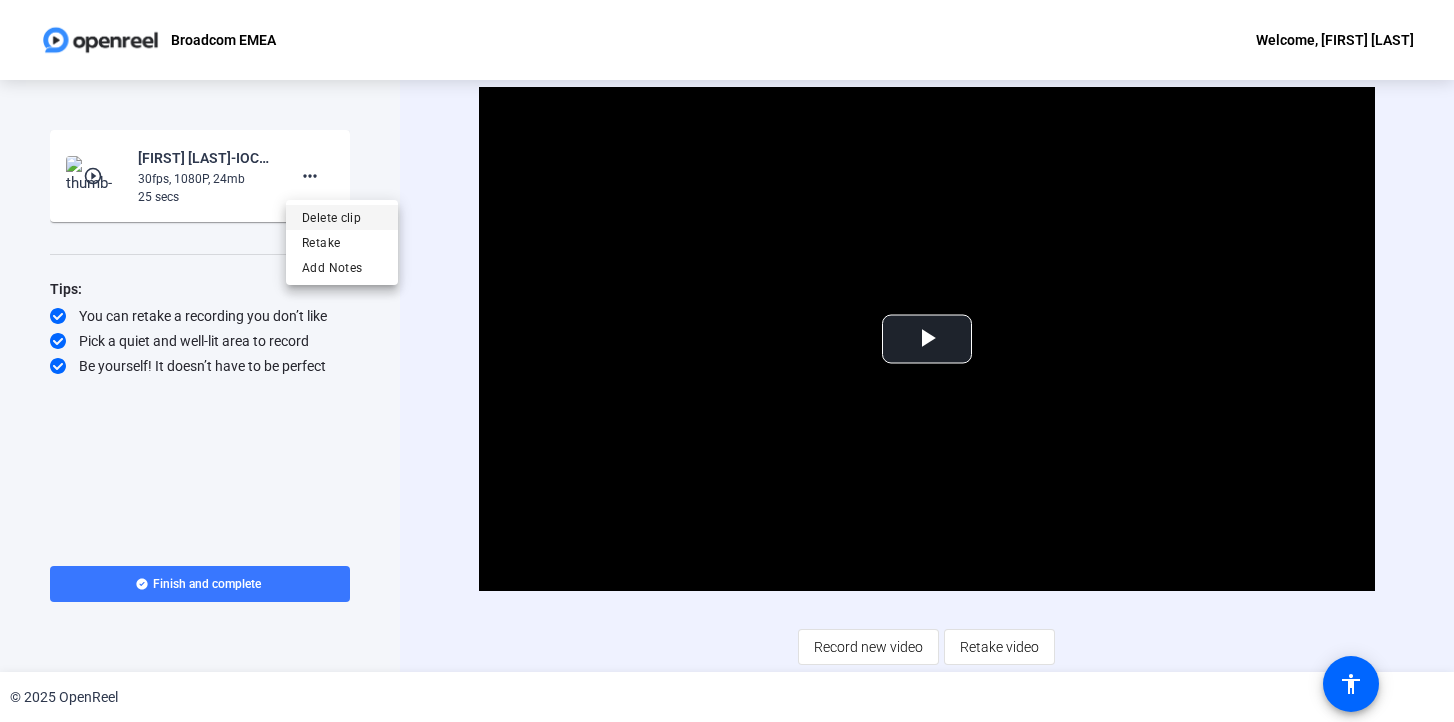 click on "Delete clip" at bounding box center [342, 218] 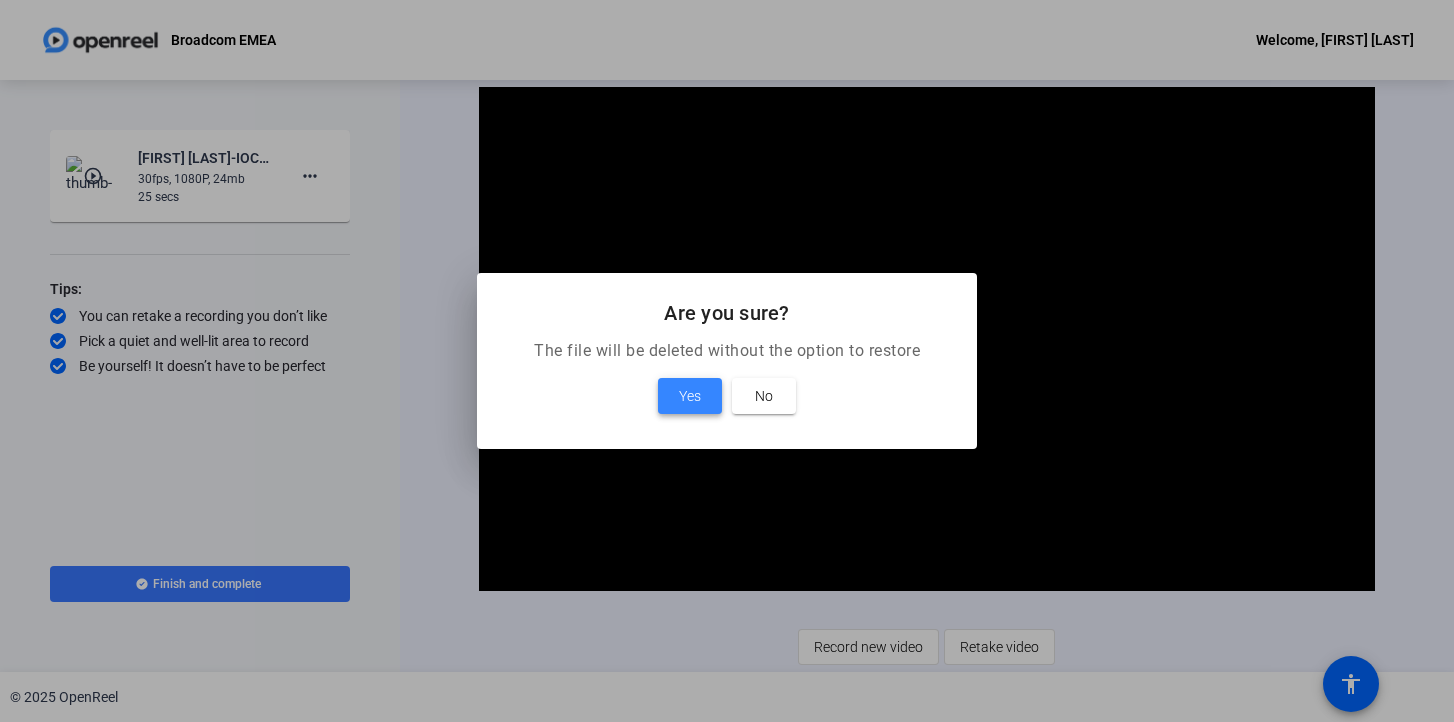 click on "Yes" at bounding box center [690, 396] 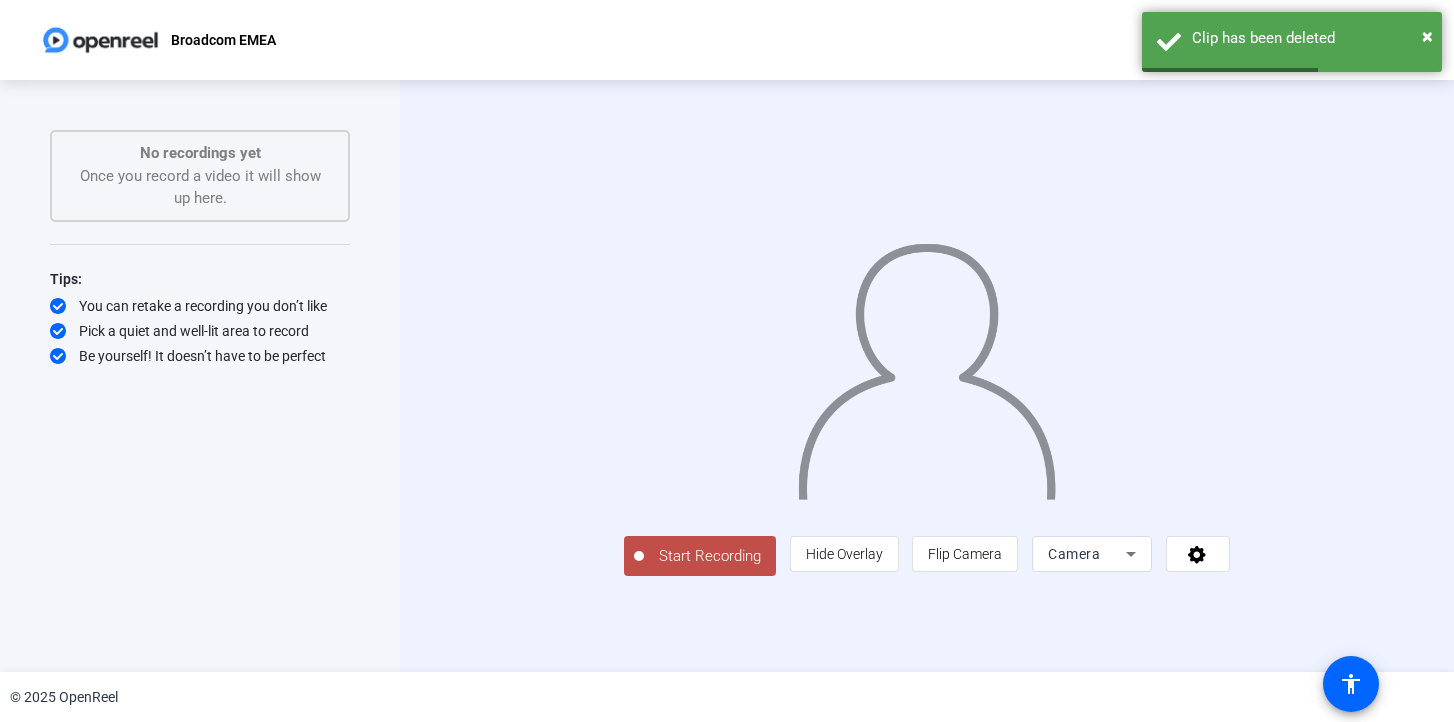 click on "Start Recording" 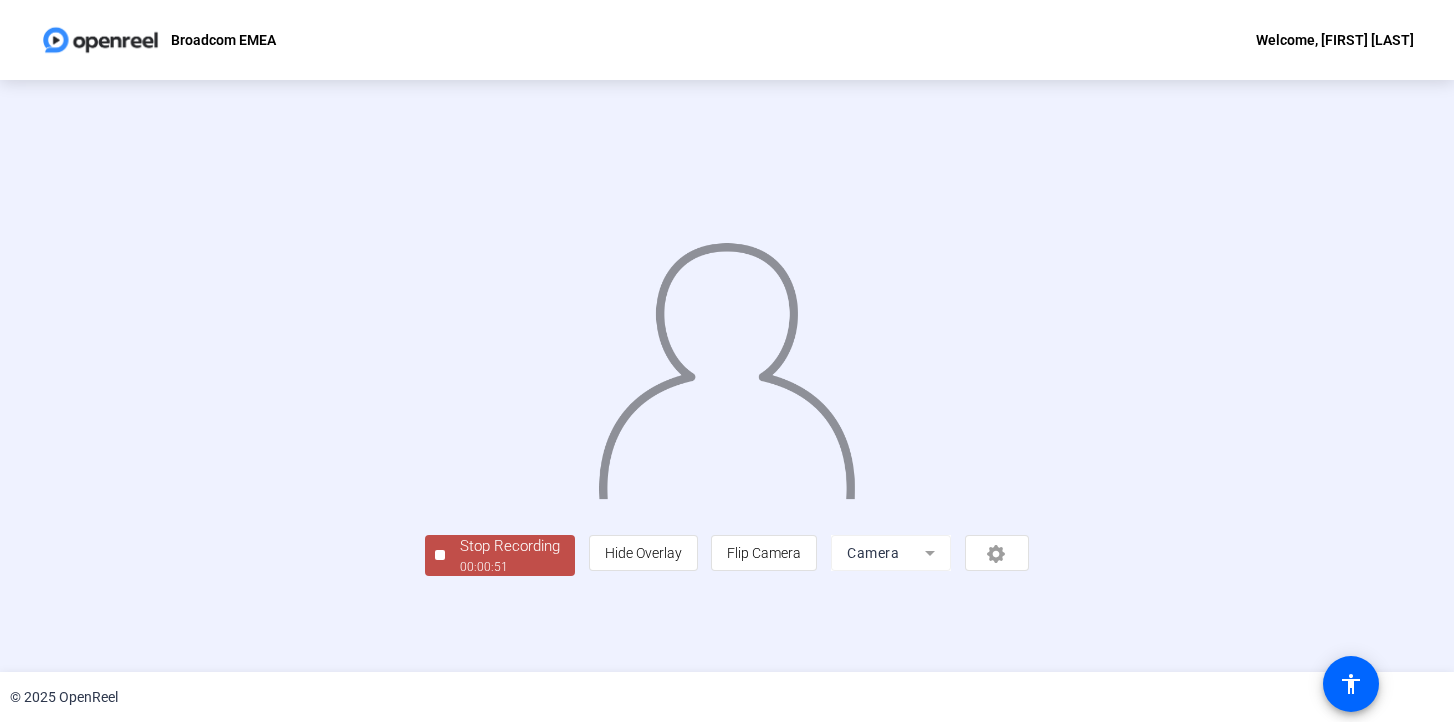 scroll, scrollTop: 64, scrollLeft: 0, axis: vertical 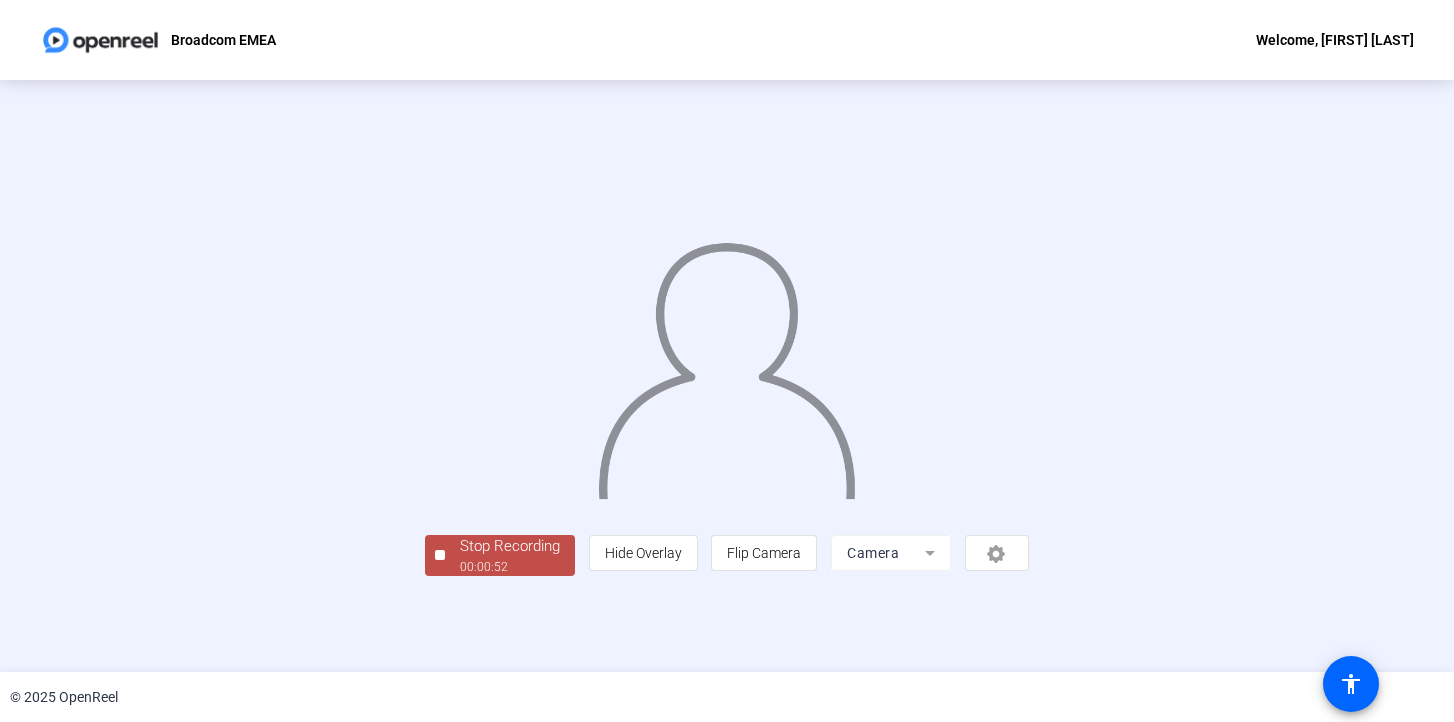 click on "00:00:52" 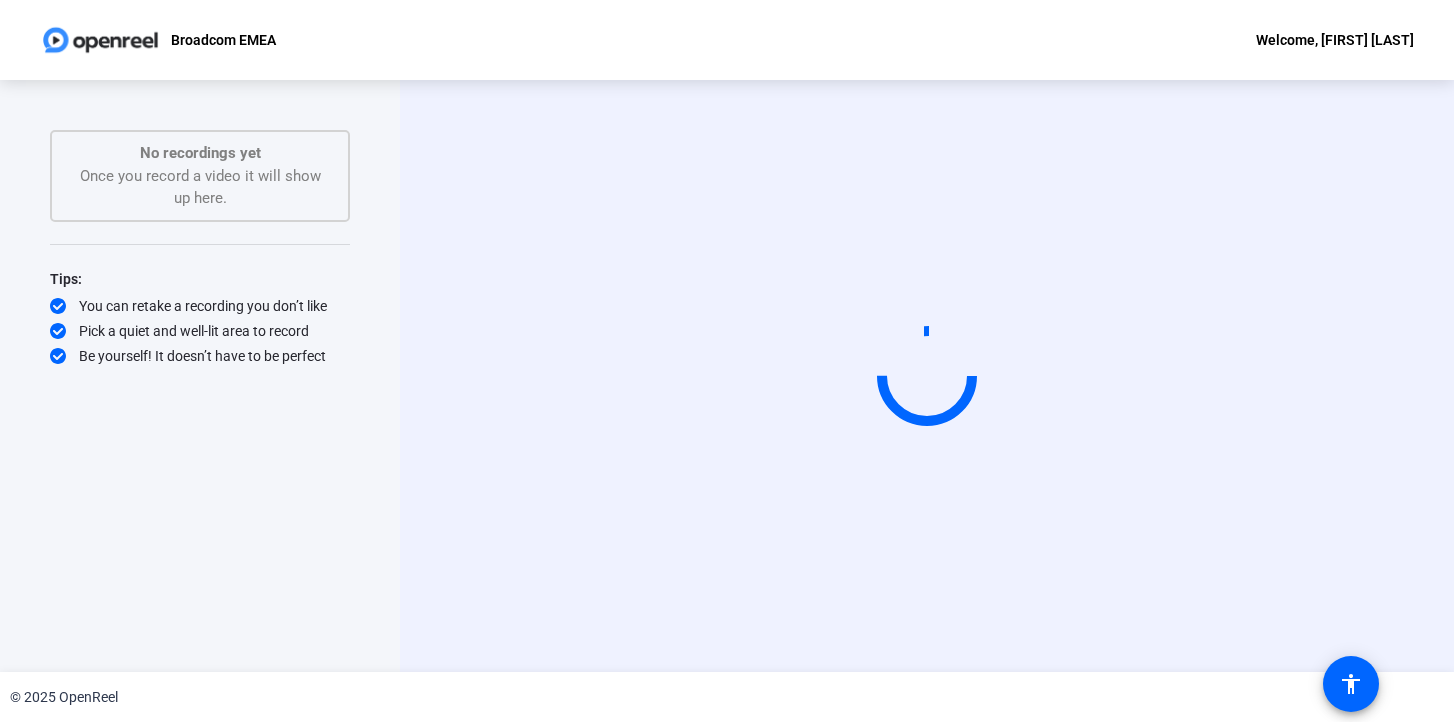 scroll, scrollTop: 0, scrollLeft: 0, axis: both 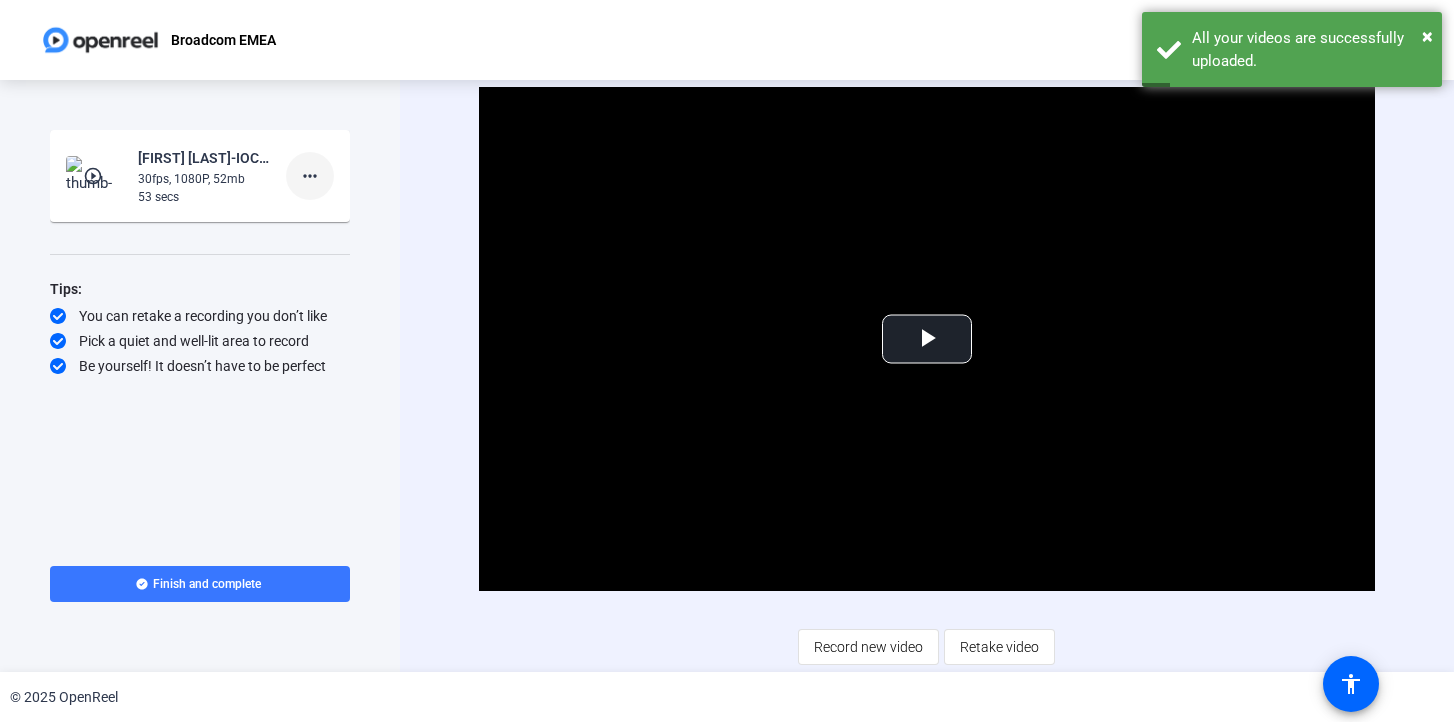 click on "more_horiz" 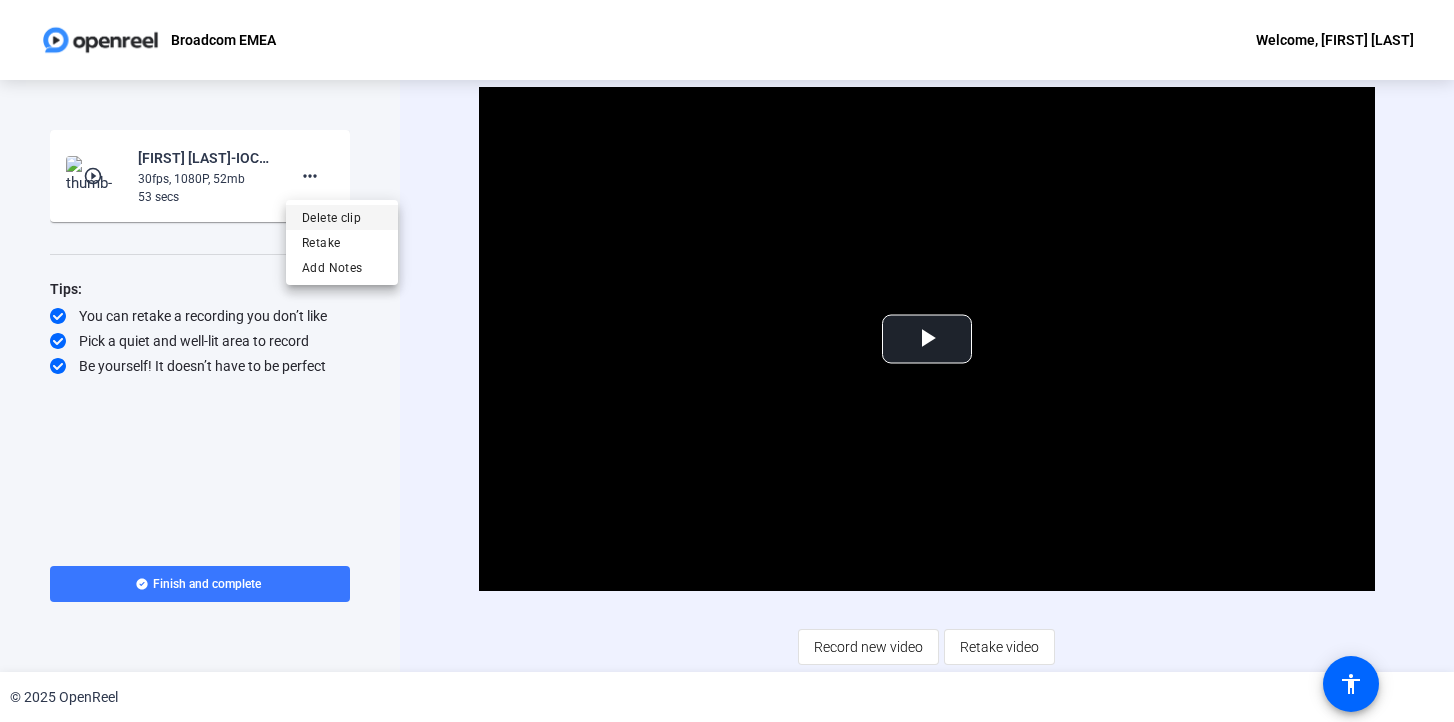 click on "Delete clip" at bounding box center (342, 218) 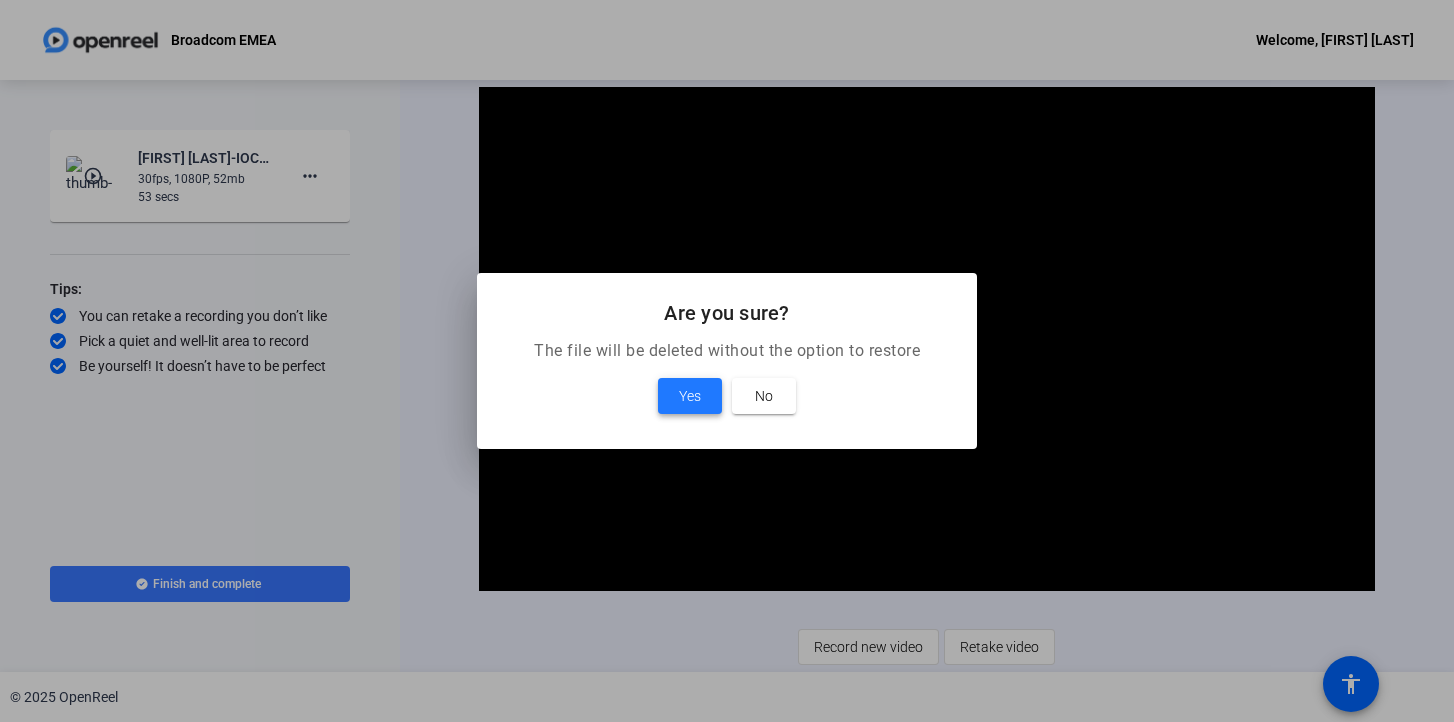 click at bounding box center [690, 396] 